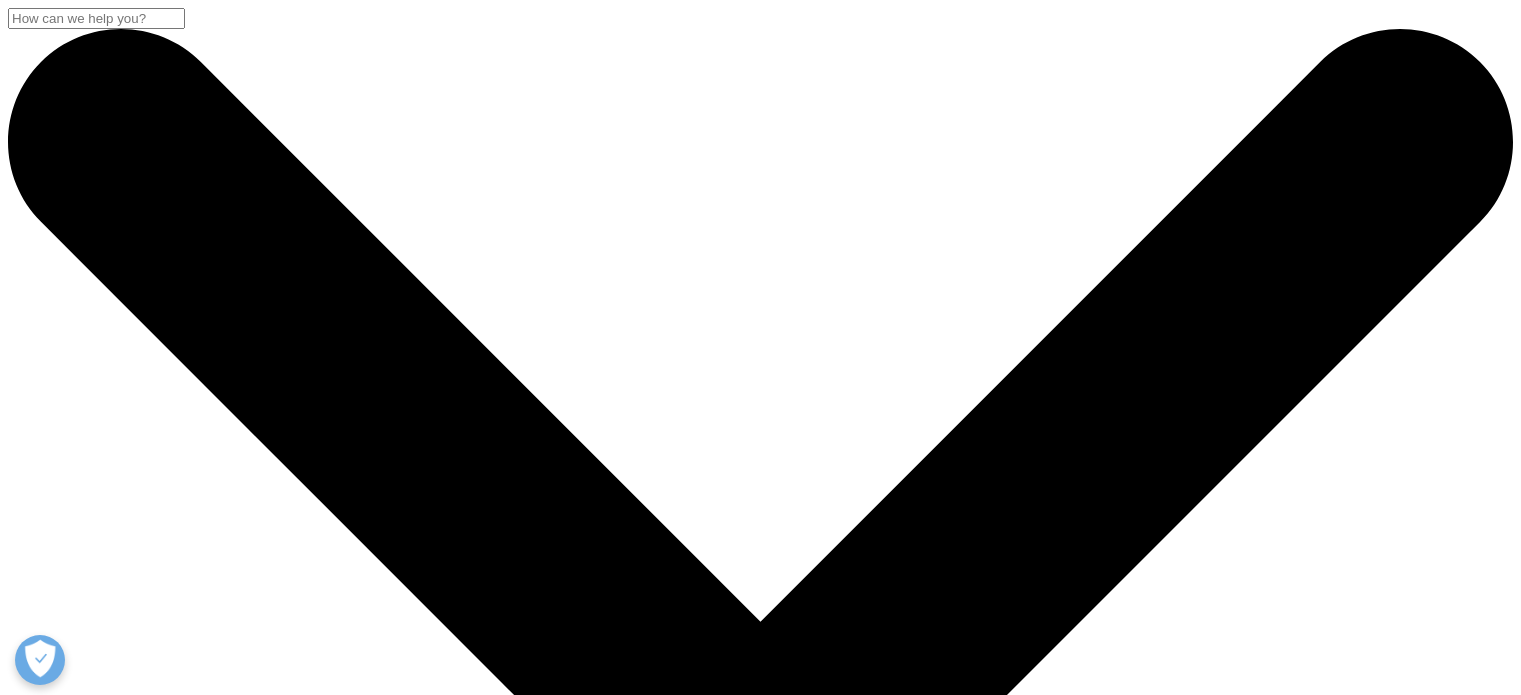 scroll, scrollTop: 400, scrollLeft: 0, axis: vertical 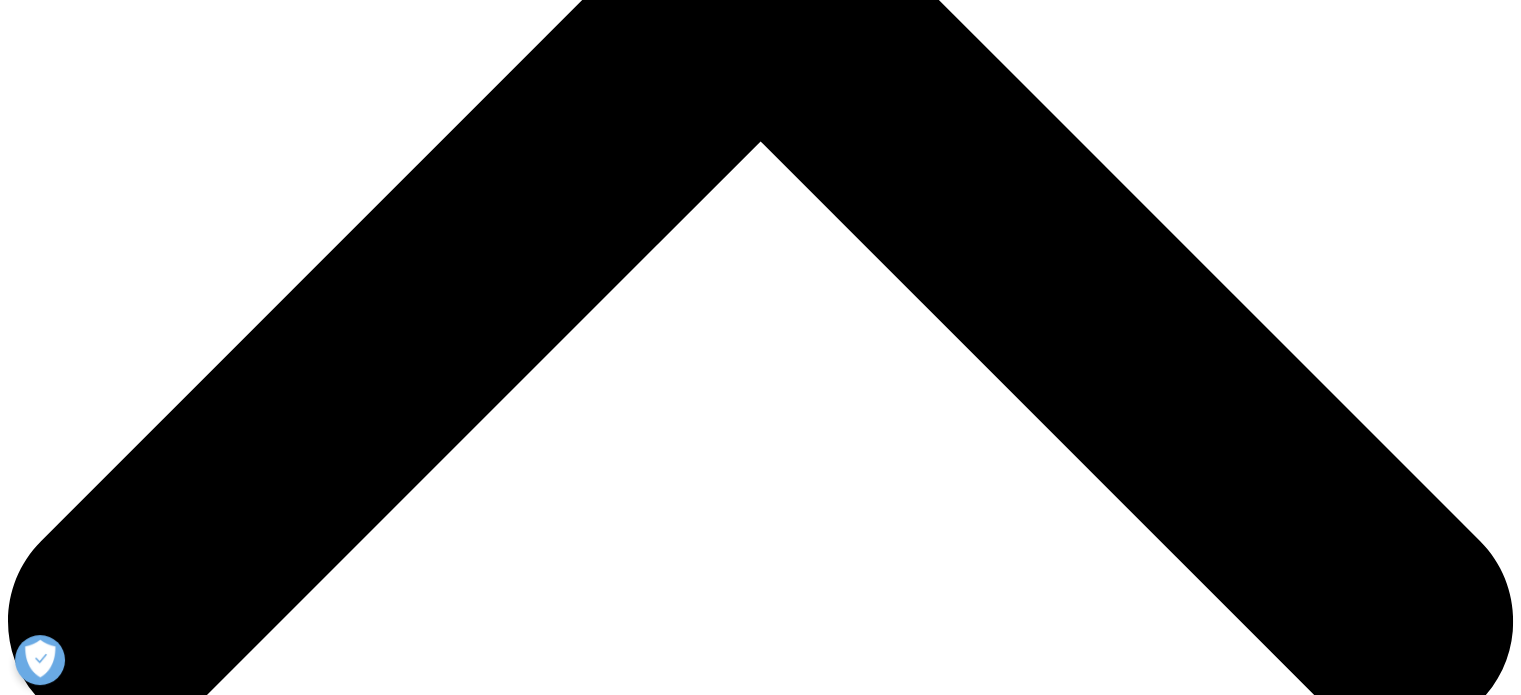 drag, startPoint x: 643, startPoint y: 408, endPoint x: 936, endPoint y: 446, distance: 295.4539 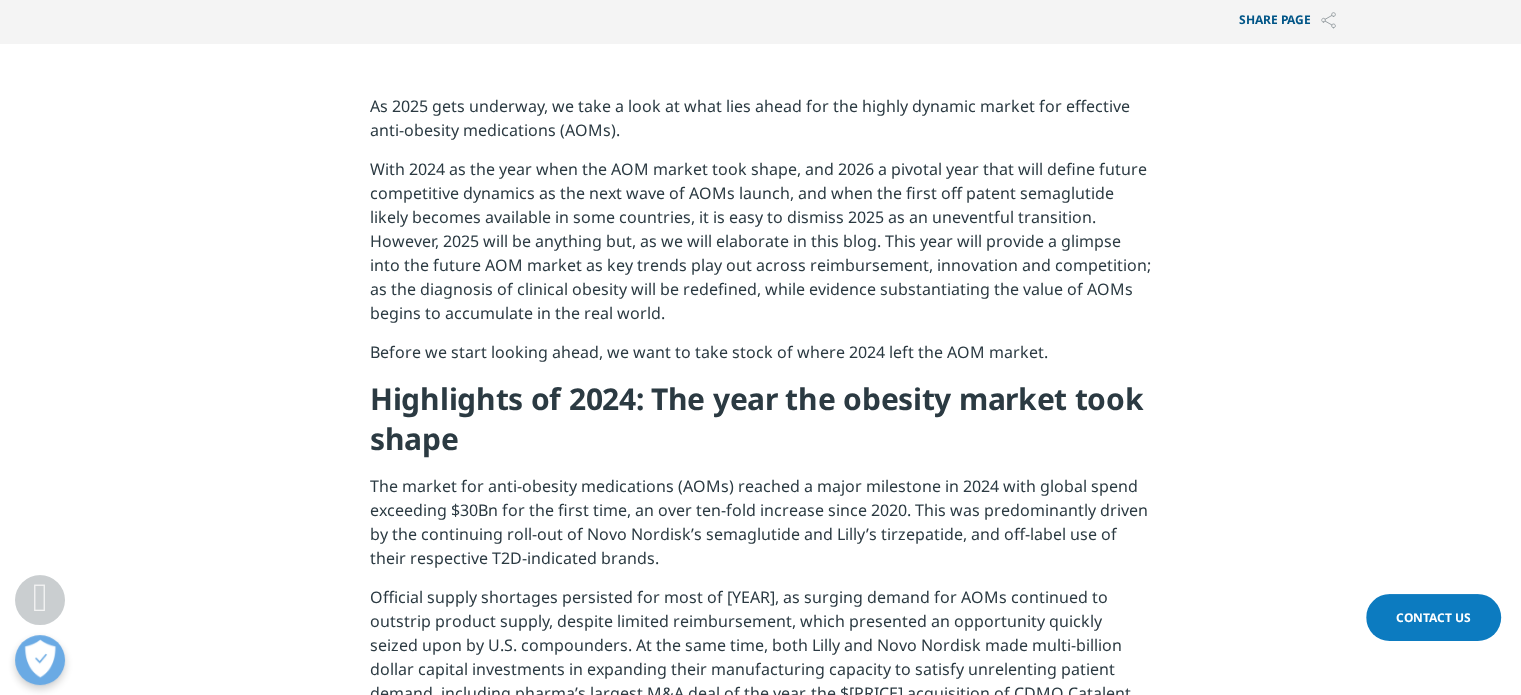 click on "The market for anti-obesity medications (AOMs) reached a major milestone in 2024 with global spend exceeding $30Bn for the first time, an over ten-fold increase since 2020. This was predominantly driven by the continuing roll-out of Novo Nordisk’s semaglutide and Lilly’s tirzepatide, and off-label use of their respective T2D-indicated brands." at bounding box center [760, 529] 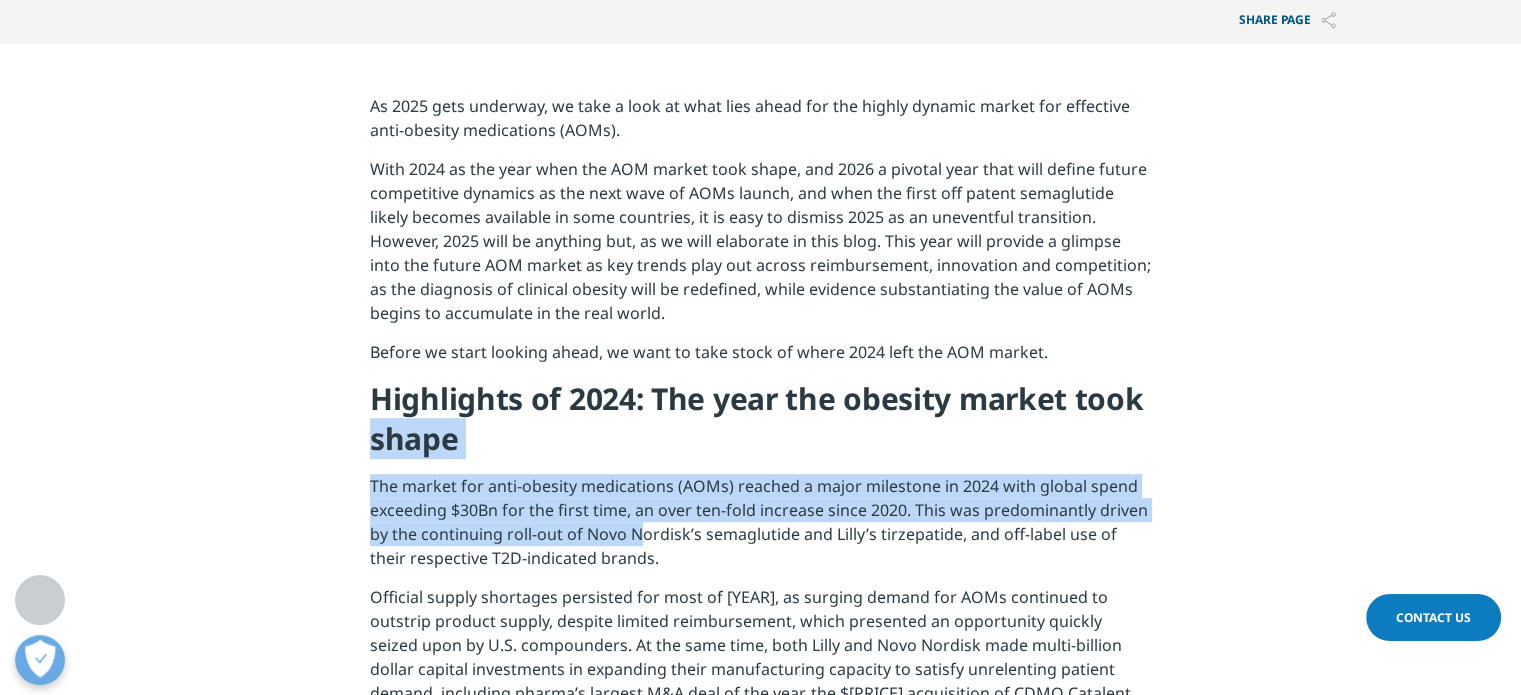 drag, startPoint x: 364, startPoint y: 473, endPoint x: 651, endPoint y: 526, distance: 291.8527 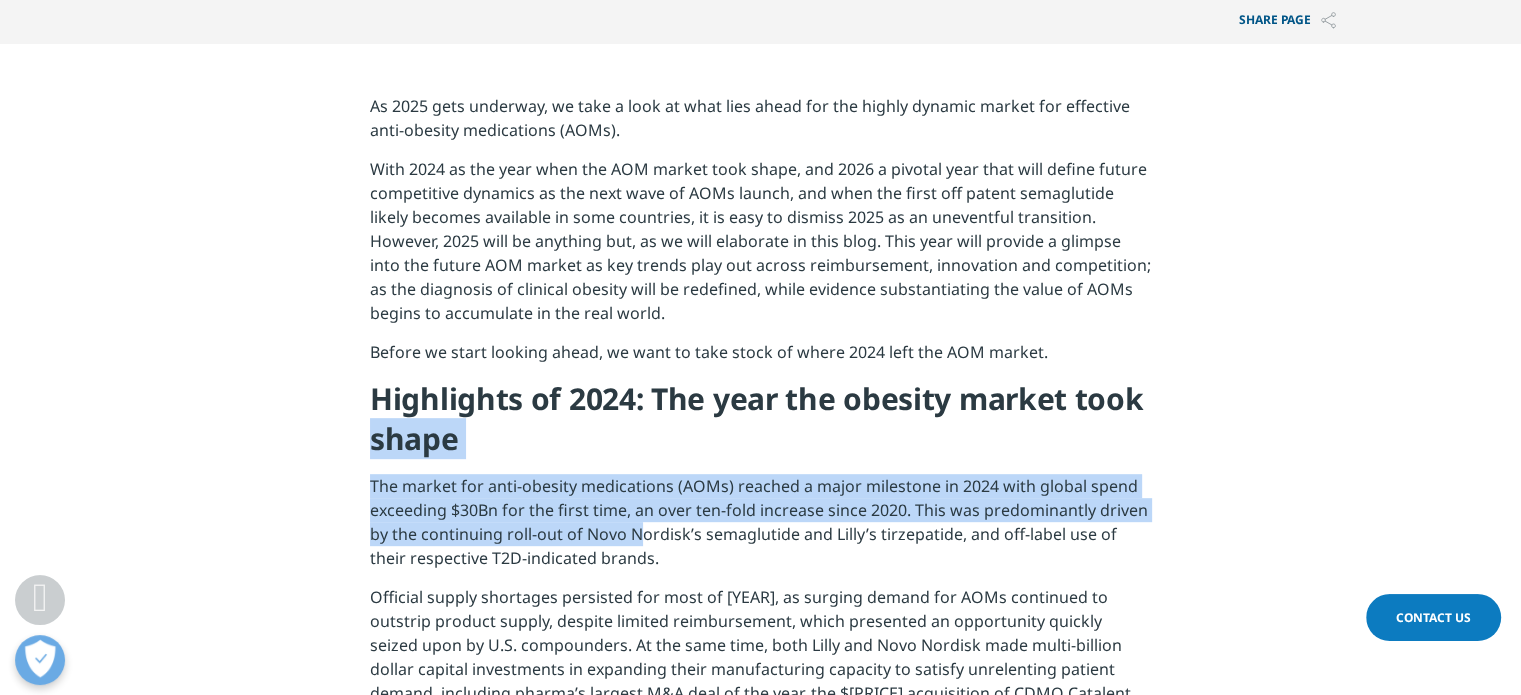 click on "As 2025 gets underway, we take a look at what lies ahead for the highly dynamic market for effective anti-obesity medications (AOMs).
With 2024 as the year when the AOM market took shape, and 2026 a pivotal year that will define future competitive dynamics as the next wave of AOMs launch, and when the first off patent semaglutide likely becomes available in some countries, it is easy to dismiss 2025 as an uneventful transition. However, 2025 will be anything but, as we will elaborate in this blog. This year will provide a glimpse into the future AOM market as key trends play out across reimbursement, innovation and competition; as the diagnosis of clinical obesity will be redefined, while evidence substantiating the value of AOMs begins to accumulate in the real world.
Before we start looking ahead, we want to take stock of where 2024 left the AOM market.
Highlights of 2024: The year the obesity market took shape
Semaglutide
Tirzepatide" at bounding box center (760, 660) 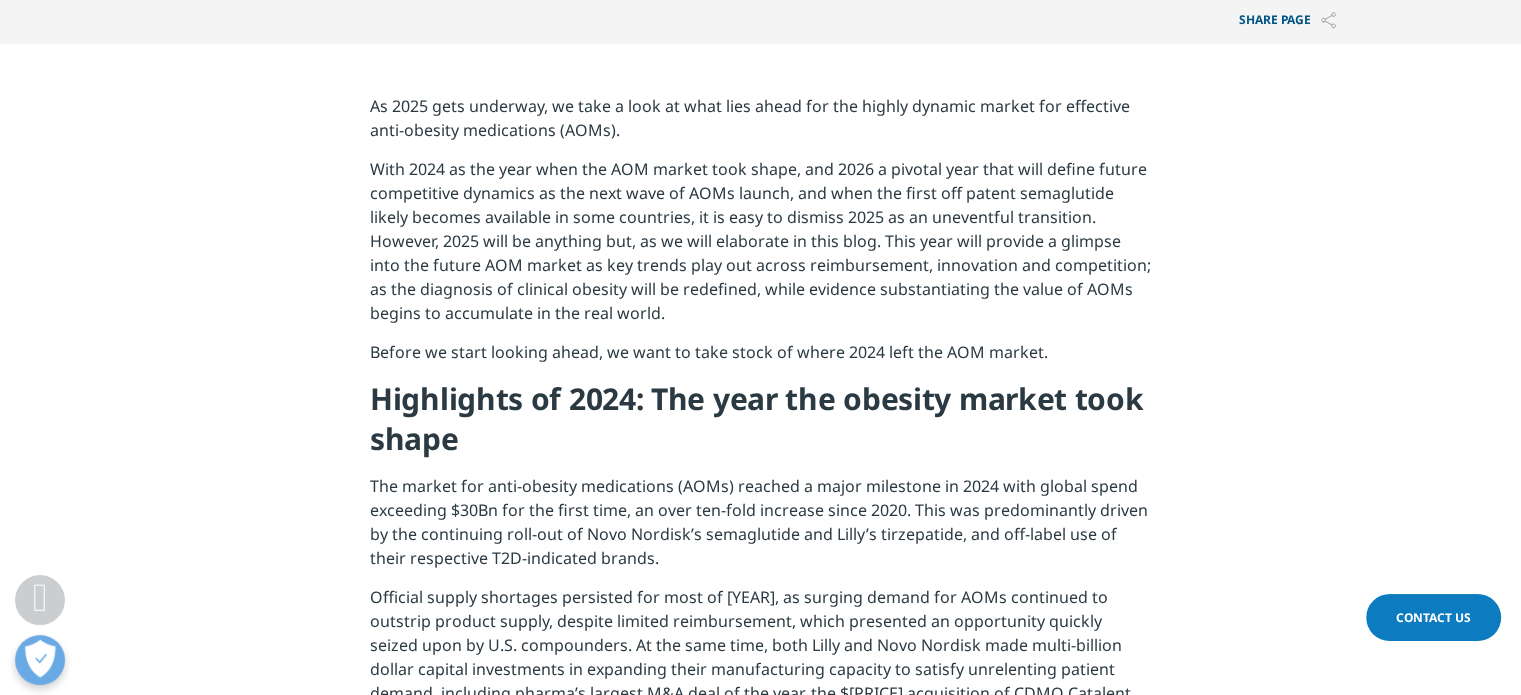 click on "The market for anti-obesity medications (AOMs) reached a major milestone in 2024 with global spend exceeding $30Bn for the first time, an over ten-fold increase since 2020. This was predominantly driven by the continuing roll-out of Novo Nordisk’s semaglutide and Lilly’s tirzepatide, and off-label use of their respective T2D-indicated brands." at bounding box center (760, 529) 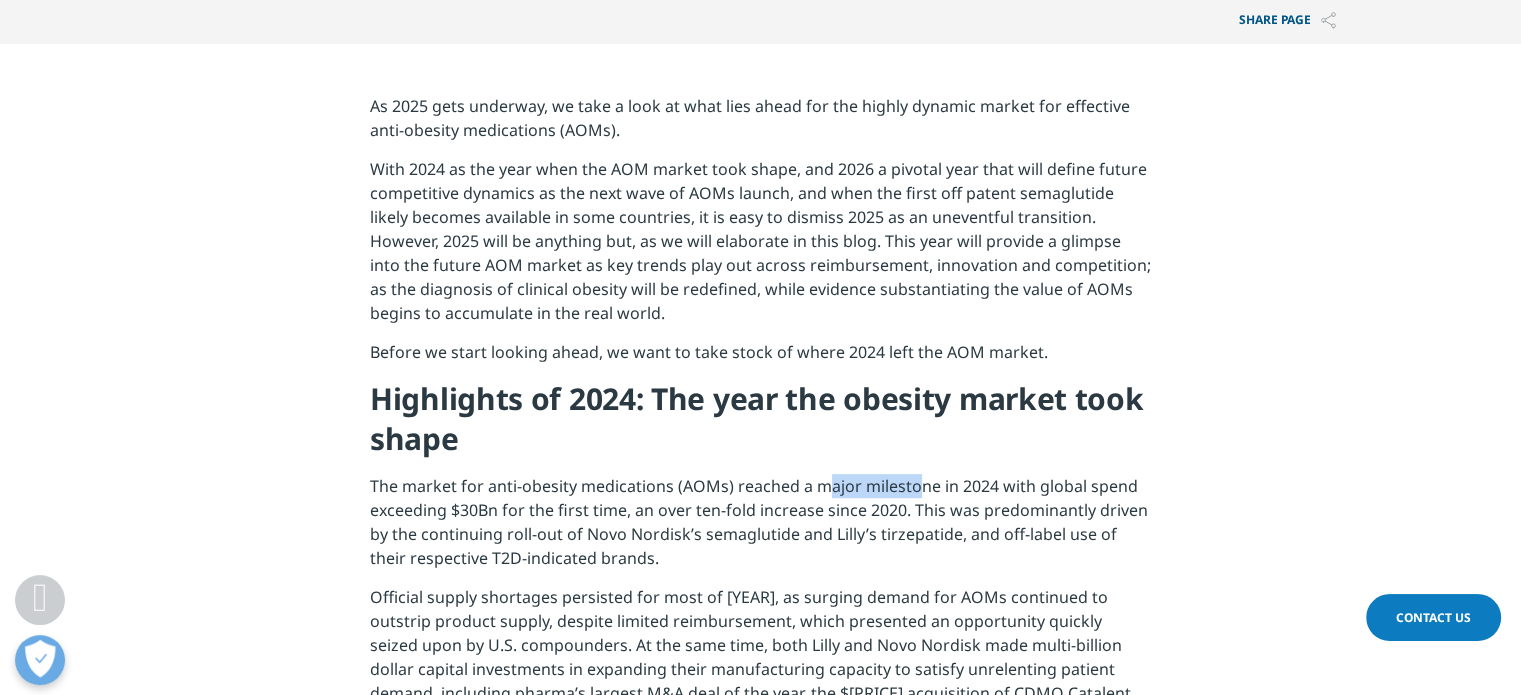 drag, startPoint x: 822, startPoint y: 490, endPoint x: 914, endPoint y: 491, distance: 92.00543 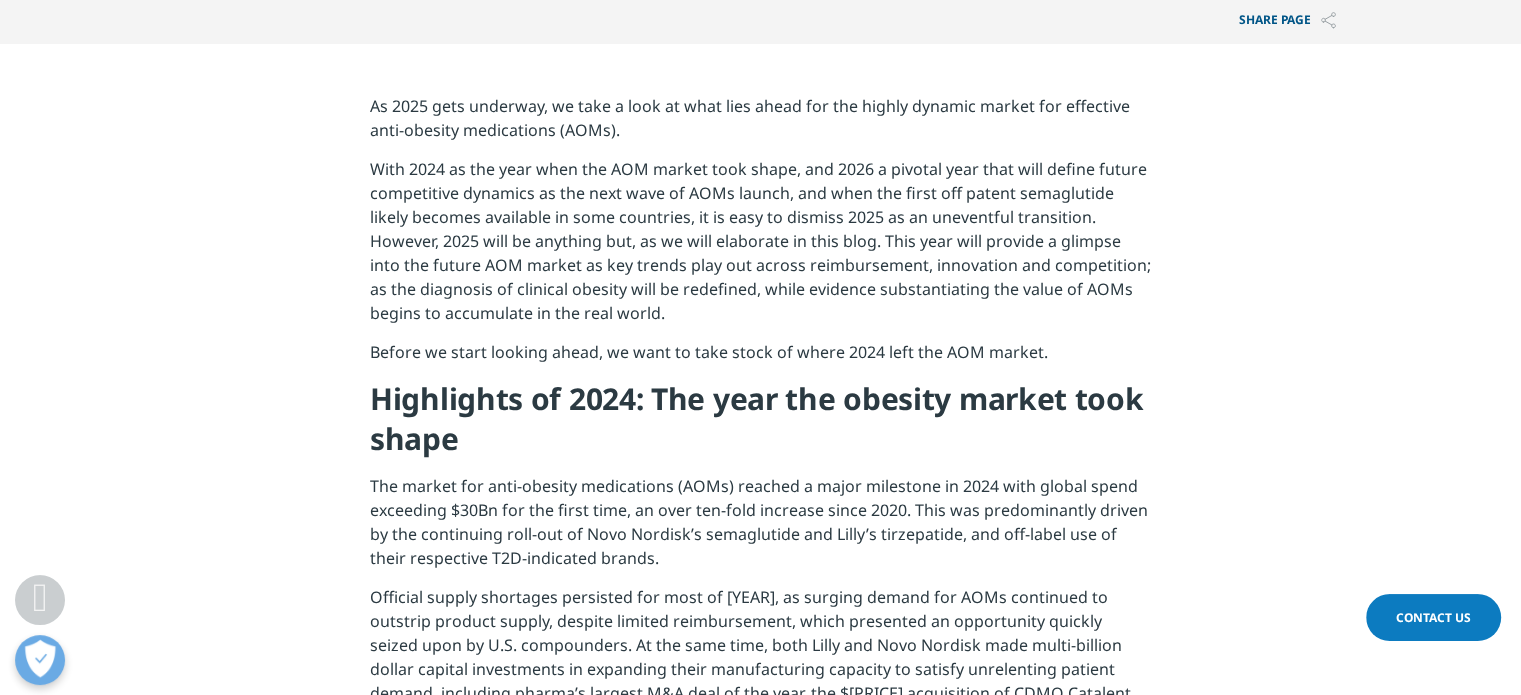 click on "The market for anti-obesity medications (AOMs) reached a major milestone in 2024 with global spend exceeding $30Bn for the first time, an over ten-fold increase since 2020. This was predominantly driven by the continuing roll-out of Novo Nordisk’s semaglutide and Lilly’s tirzepatide, and off-label use of their respective T2D-indicated brands." at bounding box center [760, 529] 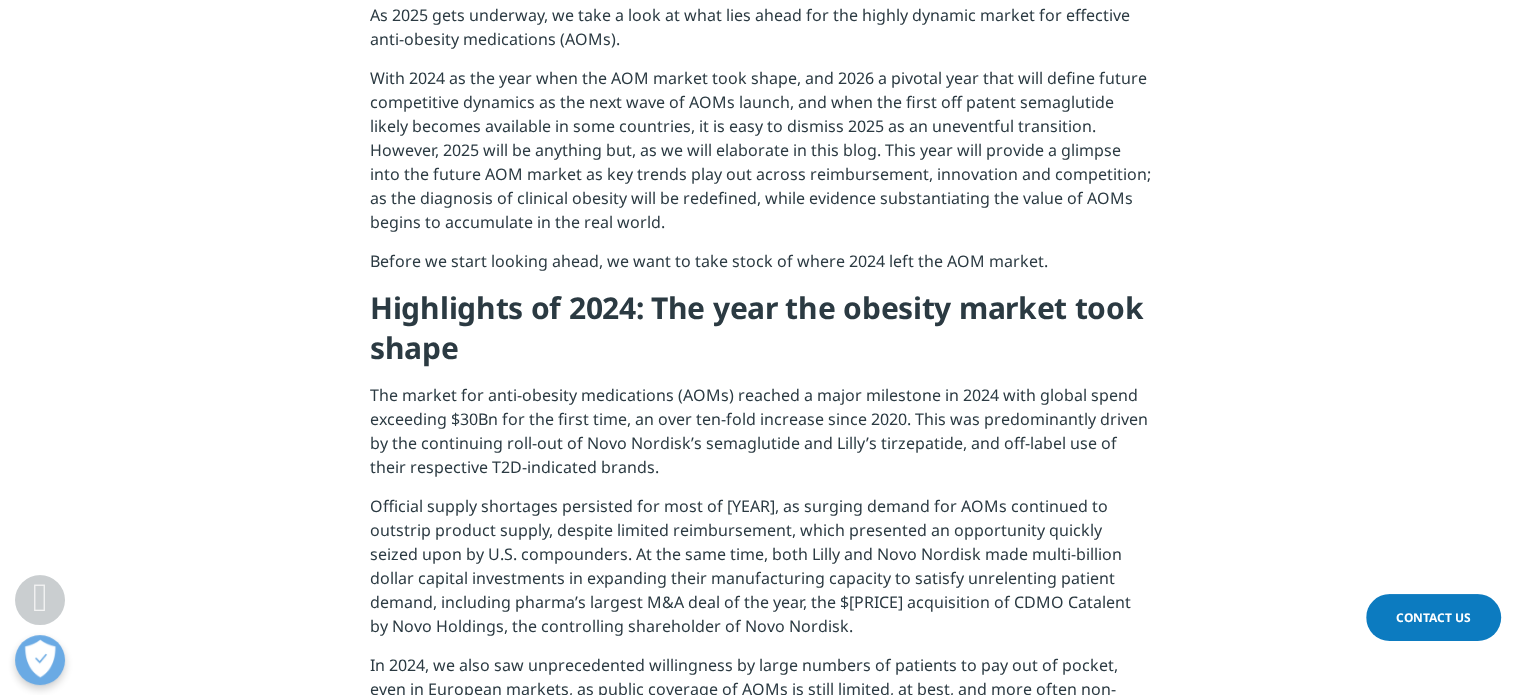 scroll, scrollTop: 1000, scrollLeft: 0, axis: vertical 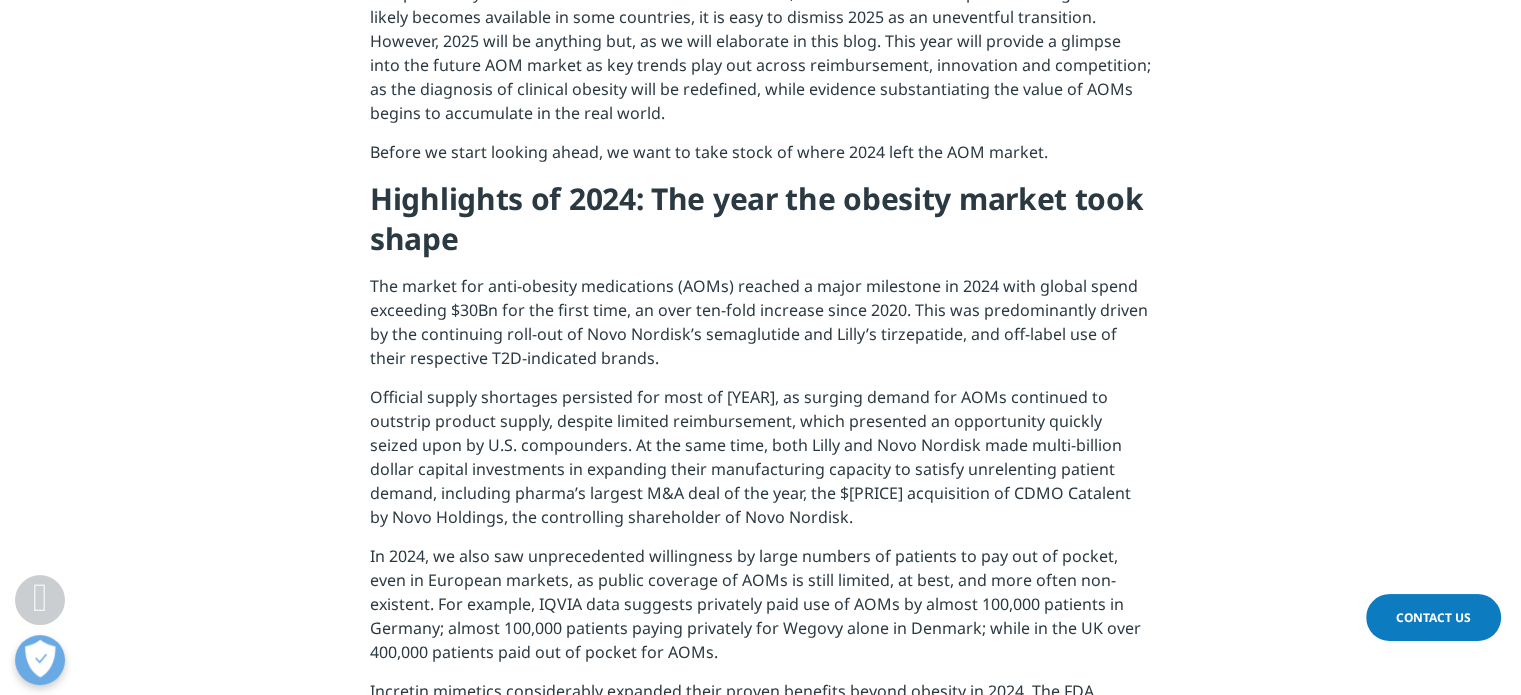 click on "Official supply shortages persisted for most of [YEAR], as surging demand for AOMs continued to outstrip product supply, despite limited reimbursement, which presented an opportunity quickly seized upon by U.S. compounders. At the same time, both Lilly and Novo Nordisk made multi-billion dollar capital investments in expanding their manufacturing capacity to satisfy unrelenting patient demand, including pharma’s largest M&A deal of the year, the $[PRICE] acquisition of CDMO Catalent by Novo Holdings, the controlling shareholder of Novo Nordisk." at bounding box center (760, 464) 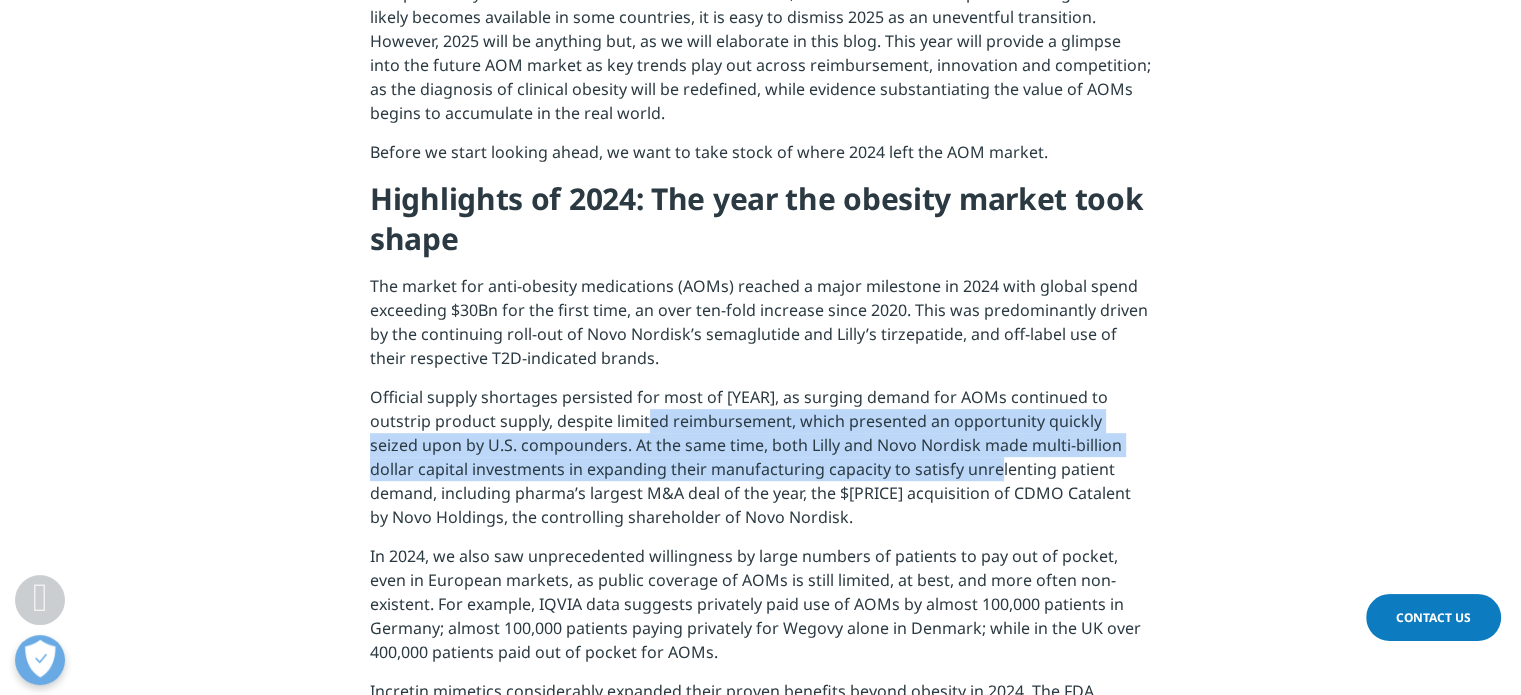 drag, startPoint x: 600, startPoint y: 428, endPoint x: 906, endPoint y: 461, distance: 307.77426 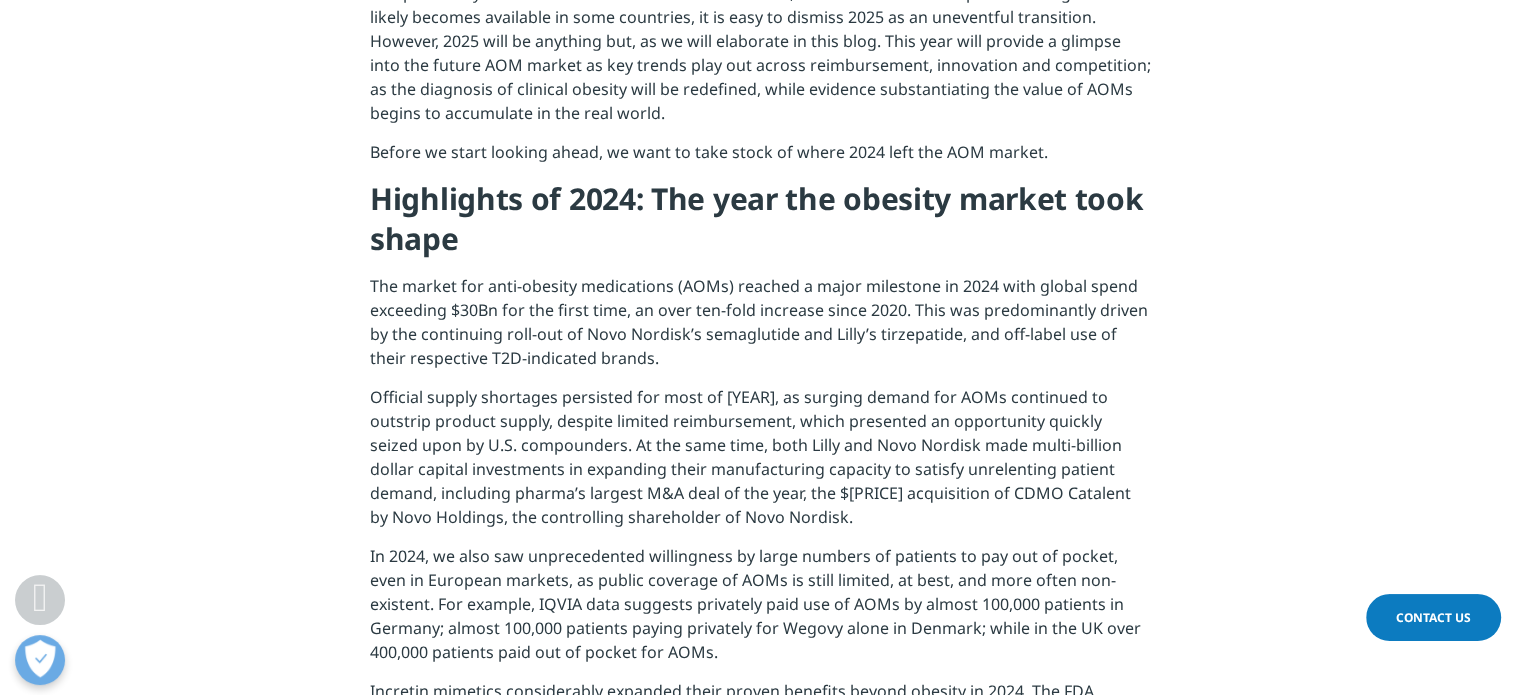 click on "Official supply shortages persisted for most of [YEAR], as surging demand for AOMs continued to outstrip product supply, despite limited reimbursement, which presented an opportunity quickly seized upon by U.S. compounders. At the same time, both Lilly and Novo Nordisk made multi-billion dollar capital investments in expanding their manufacturing capacity to satisfy unrelenting patient demand, including pharma’s largest M&A deal of the year, the $[PRICE] acquisition of CDMO Catalent by Novo Holdings, the controlling shareholder of Novo Nordisk." at bounding box center [760, 464] 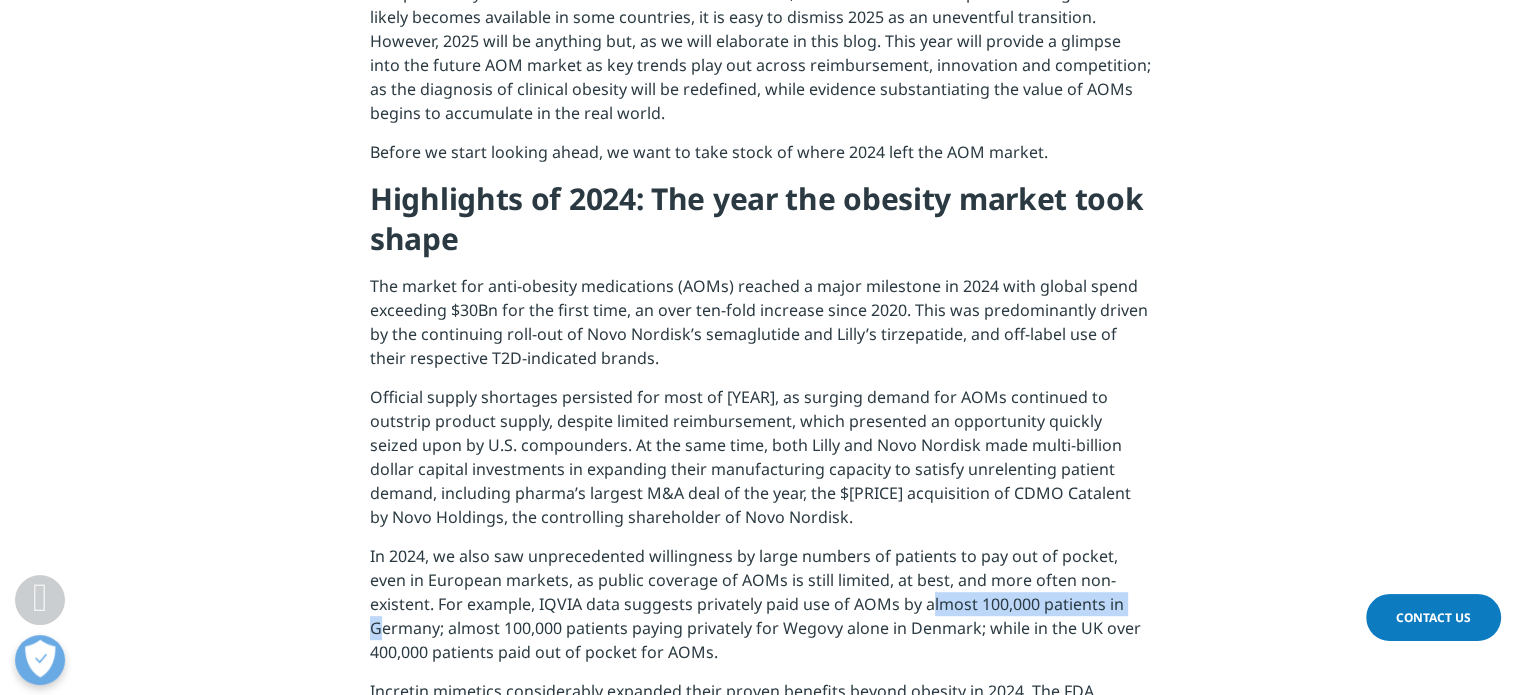 drag, startPoint x: 900, startPoint y: 613, endPoint x: 1064, endPoint y: 601, distance: 164.43843 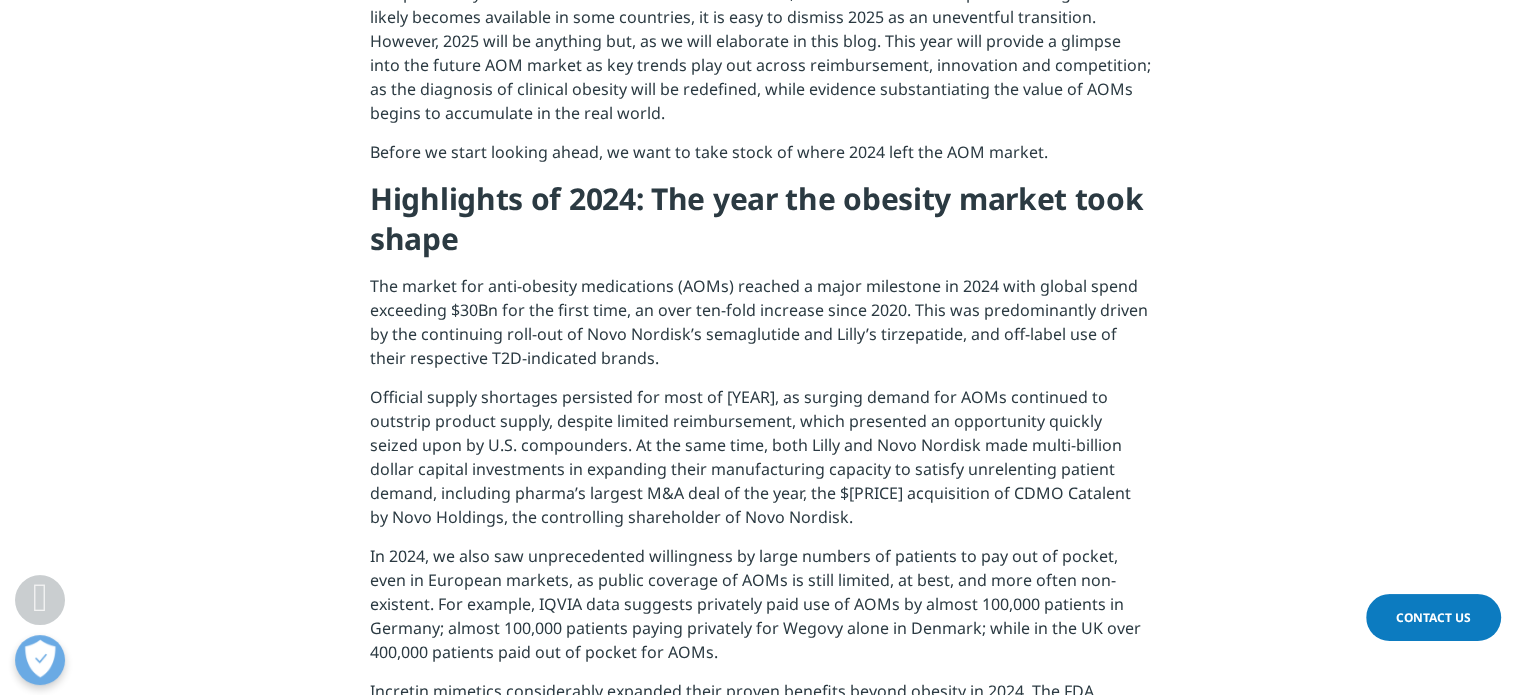click on "Official supply shortages persisted for most of [YEAR], as surging demand for AOMs continued to outstrip product supply, despite limited reimbursement, which presented an opportunity quickly seized upon by U.S. compounders. At the same time, both Lilly and Novo Nordisk made multi-billion dollar capital investments in expanding their manufacturing capacity to satisfy unrelenting patient demand, including pharma’s largest M&A deal of the year, the $[PRICE] acquisition of CDMO Catalent by Novo Holdings, the controlling shareholder of Novo Nordisk." at bounding box center (760, 464) 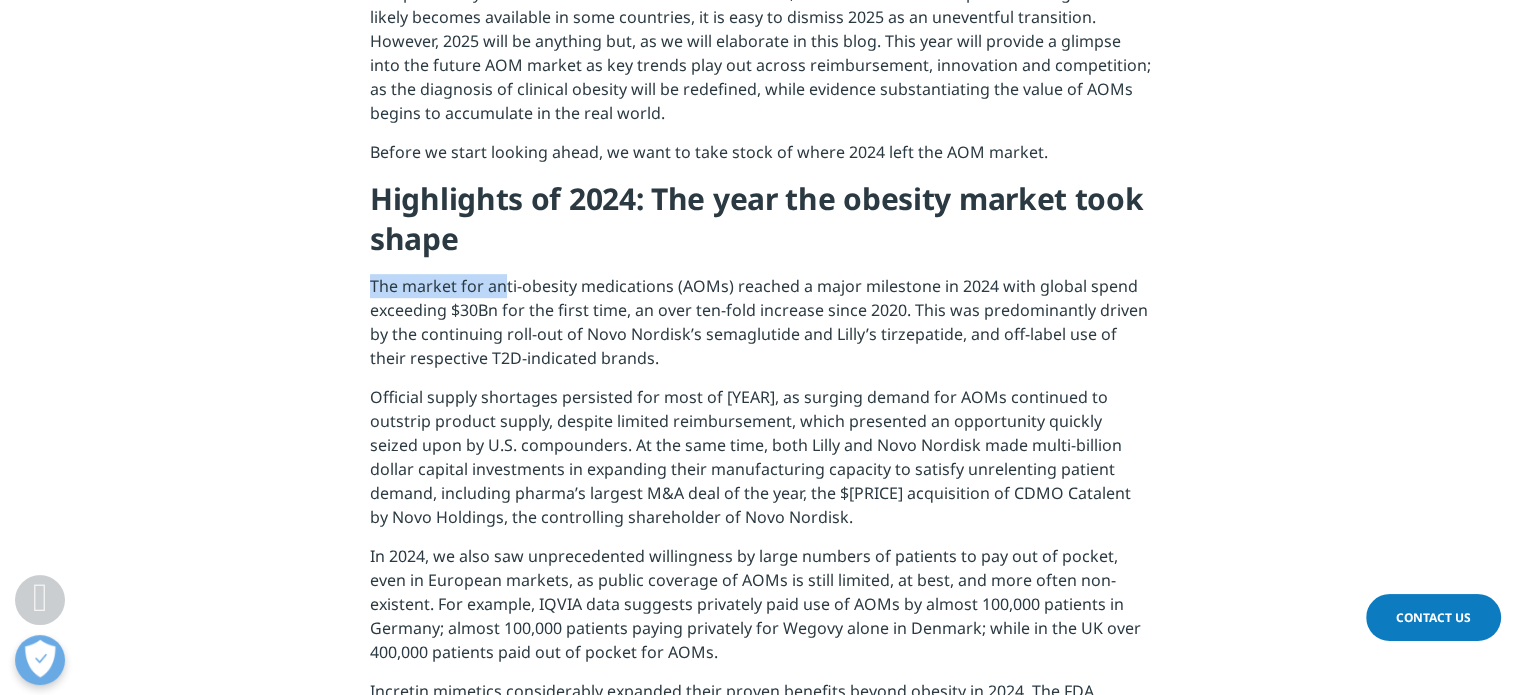 click on "As 2025 gets underway, we take a look at what lies ahead for the highly dynamic market for effective anti-obesity medications (AOMs).
With 2024 as the year when the AOM market took shape, and 2026 a pivotal year that will define future competitive dynamics as the next wave of AOMs launch, and when the first off patent semaglutide likely becomes available in some countries, it is easy to dismiss 2025 as an uneventful transition. However, 2025 will be anything but, as we will elaborate in this blog. This year will provide a glimpse into the future AOM market as key trends play out across reimbursement, innovation and competition; as the diagnosis of clinical obesity will be redefined, while evidence substantiating the value of AOMs begins to accumulate in the real world.
Before we start looking ahead, we want to take stock of where 2024 left the AOM market.
Highlights of 2024: The year the obesity market took shape
Semaglutide
Tirzepatide
Survodutide" at bounding box center (760, 460) 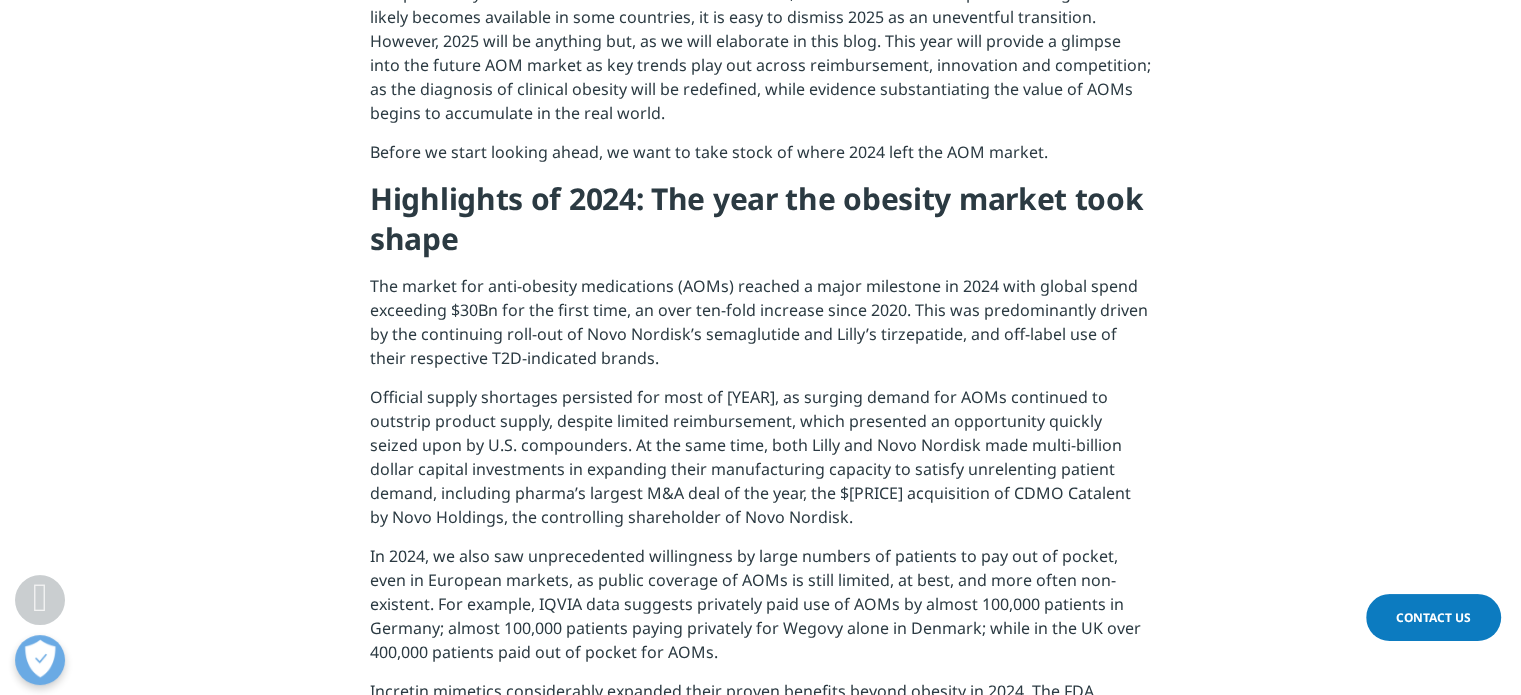 click on "The market for anti-obesity medications (AOMs) reached a major milestone in 2024 with global spend exceeding $30Bn for the first time, an over ten-fold increase since 2020. This was predominantly driven by the continuing roll-out of Novo Nordisk’s semaglutide and Lilly’s tirzepatide, and off-label use of their respective T2D-indicated brands." at bounding box center [760, 329] 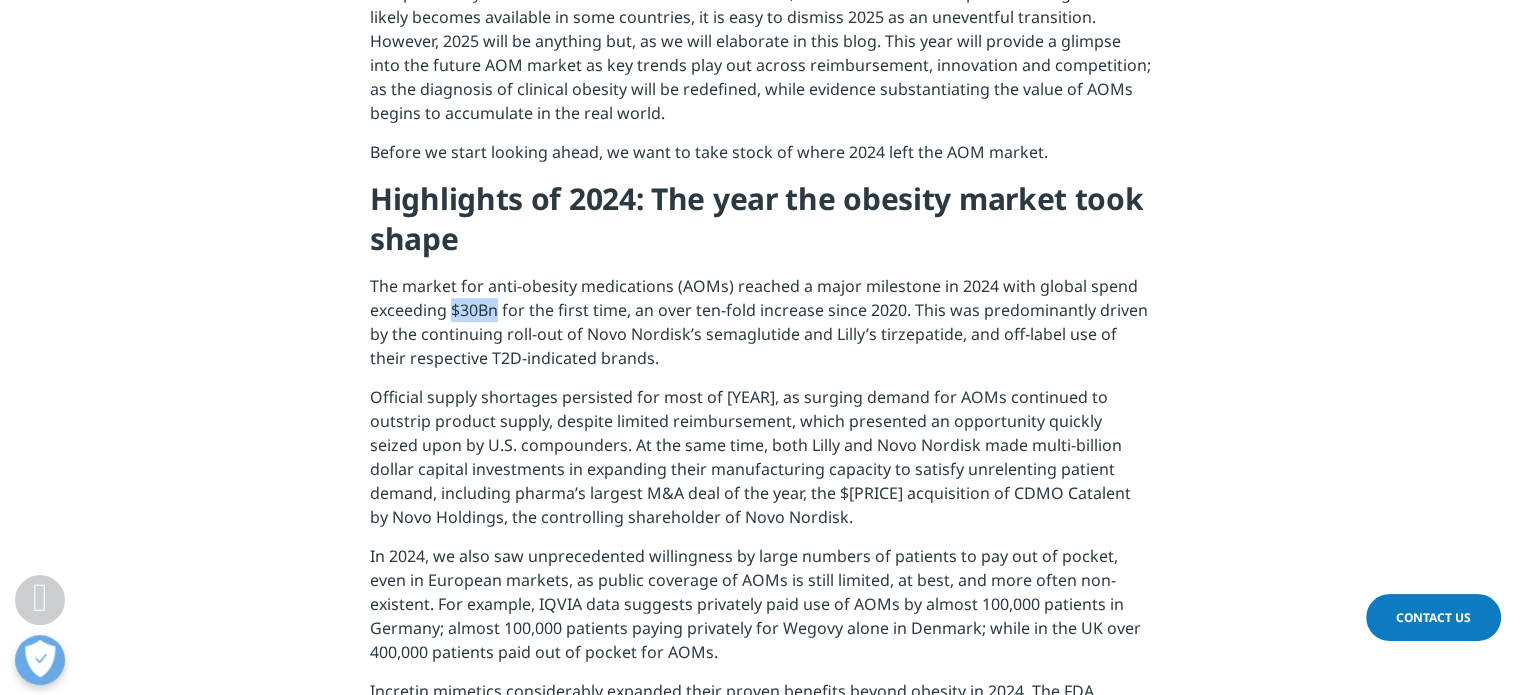 drag, startPoint x: 480, startPoint y: 311, endPoint x: 498, endPoint y: 311, distance: 18 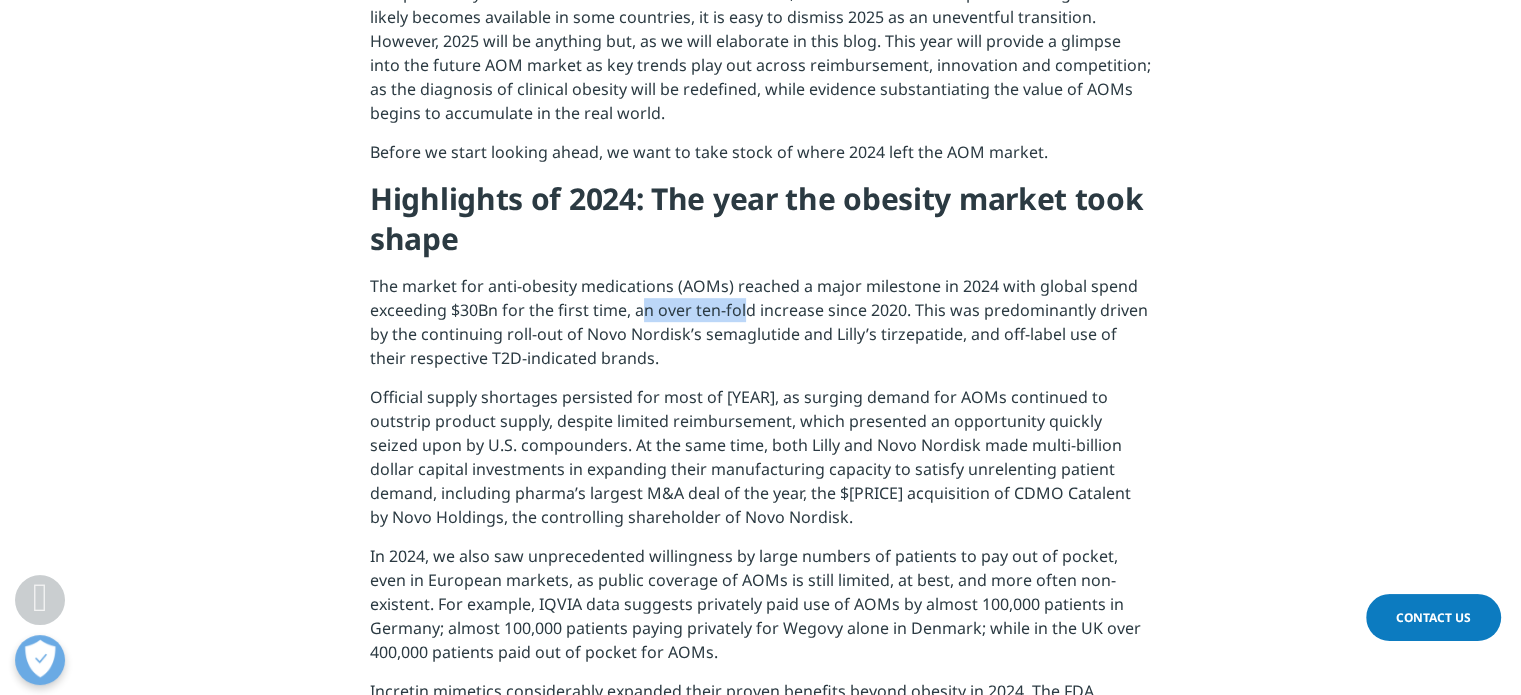 drag, startPoint x: 643, startPoint y: 311, endPoint x: 768, endPoint y: 315, distance: 125.06398 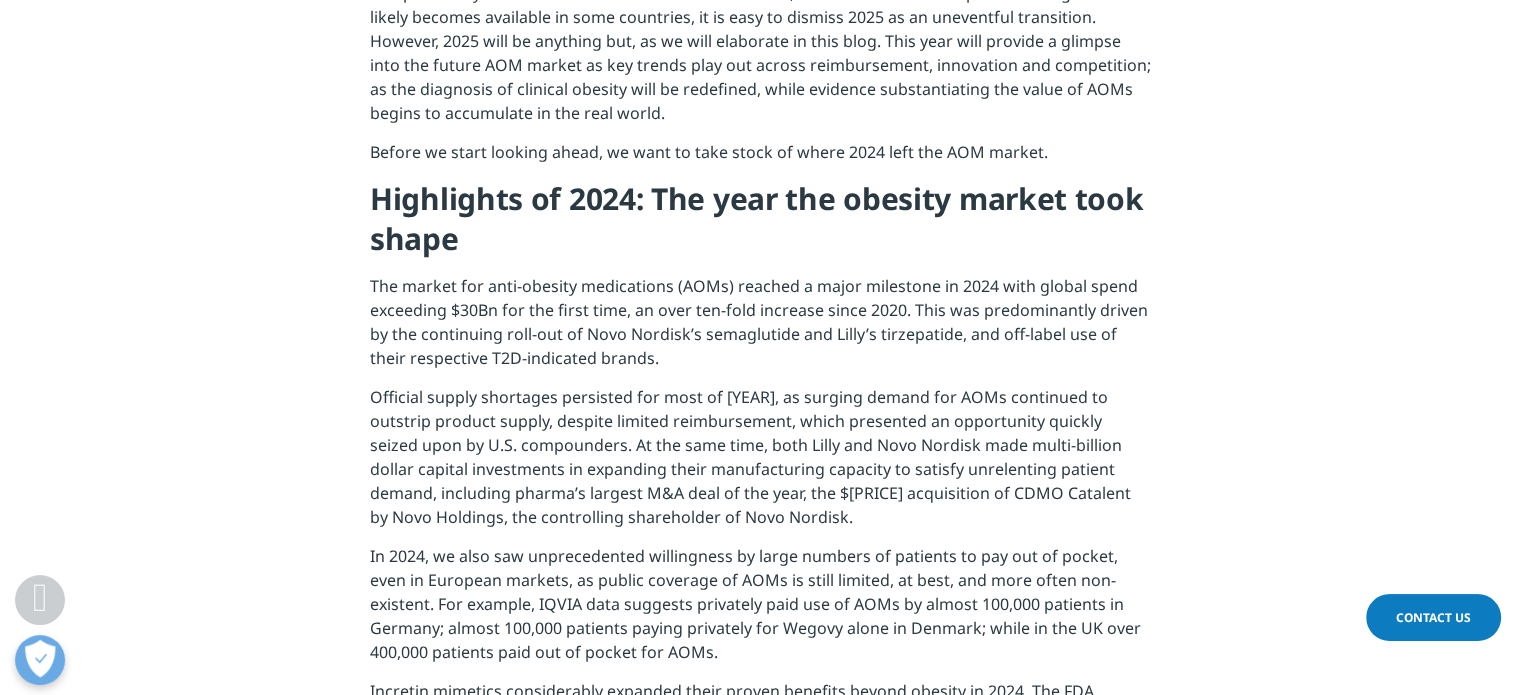 click on "The market for anti-obesity medications (AOMs) reached a major milestone in 2024 with global spend exceeding $30Bn for the first time, an over ten-fold increase since 2020. This was predominantly driven by the continuing roll-out of Novo Nordisk’s semaglutide and Lilly’s tirzepatide, and off-label use of their respective T2D-indicated brands." at bounding box center [760, 329] 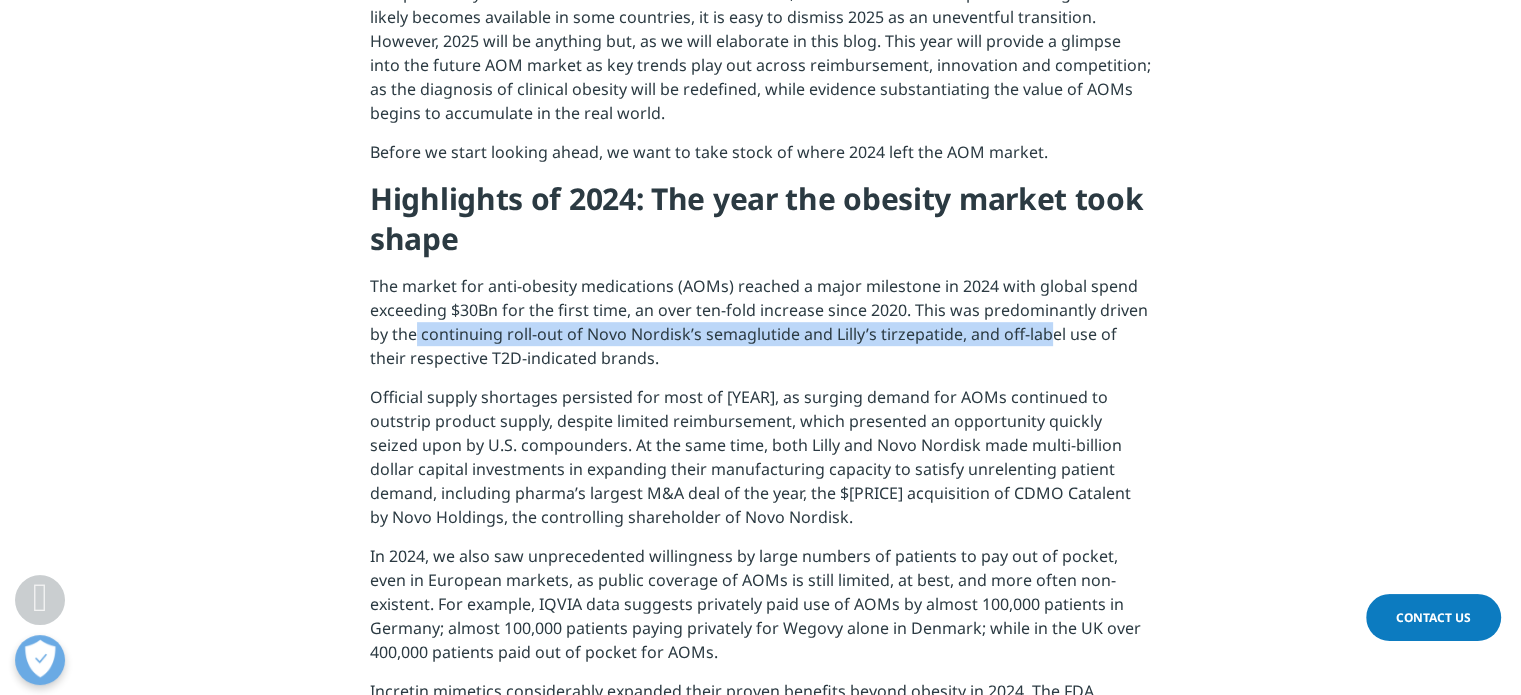 drag, startPoint x: 412, startPoint y: 338, endPoint x: 1048, endPoint y: 324, distance: 636.15405 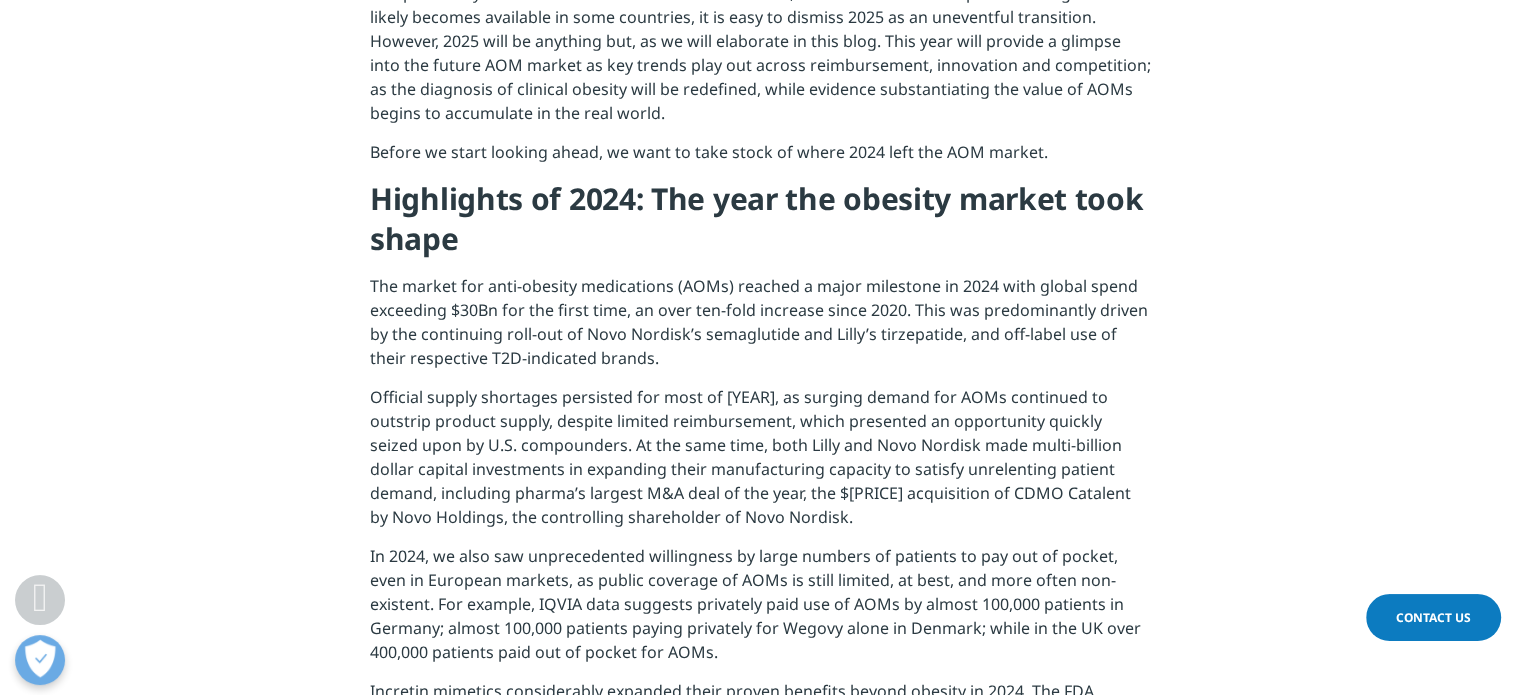 click on "The market for anti-obesity medications (AOMs) reached a major milestone in 2024 with global spend exceeding $30Bn for the first time, an over ten-fold increase since 2020. This was predominantly driven by the continuing roll-out of Novo Nordisk’s semaglutide and Lilly’s tirzepatide, and off-label use of their respective T2D-indicated brands." at bounding box center [760, 329] 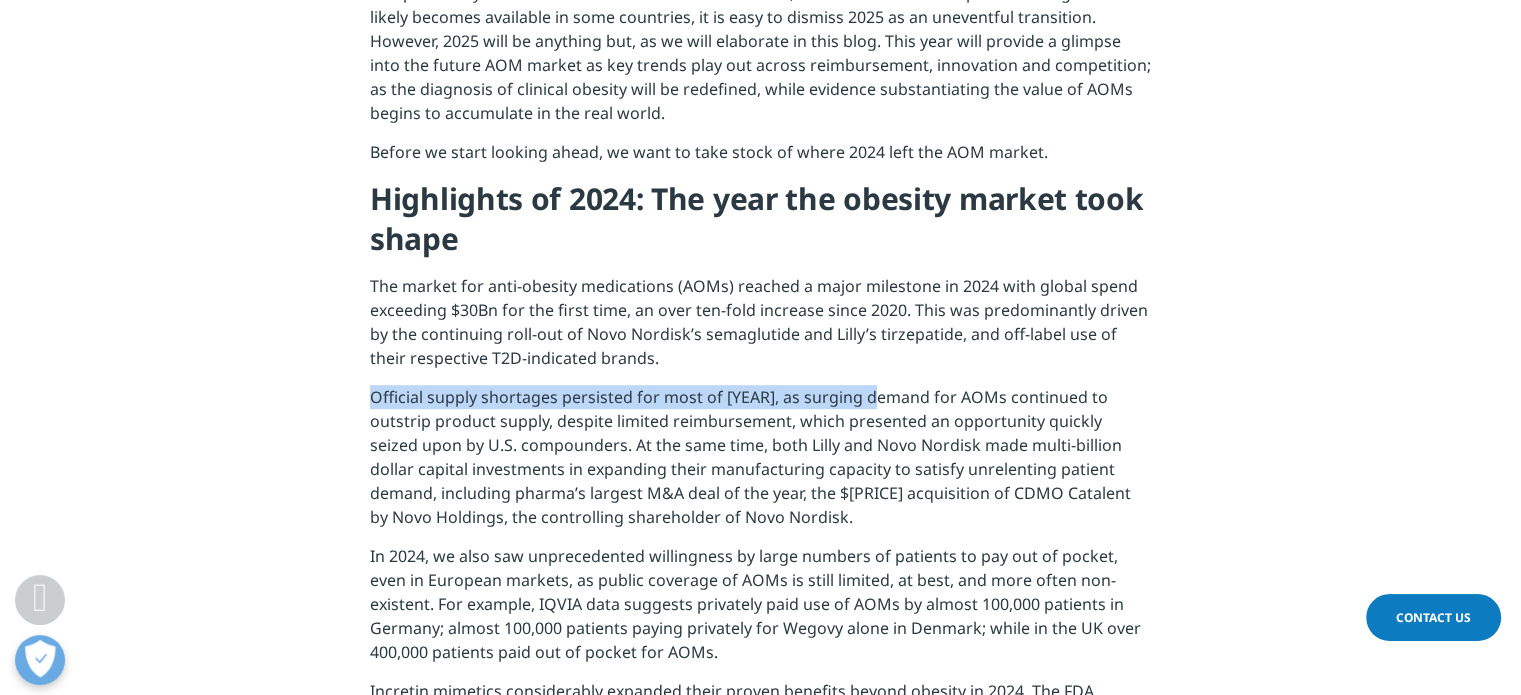 drag, startPoint x: 373, startPoint y: 395, endPoint x: 884, endPoint y: 394, distance: 511.00098 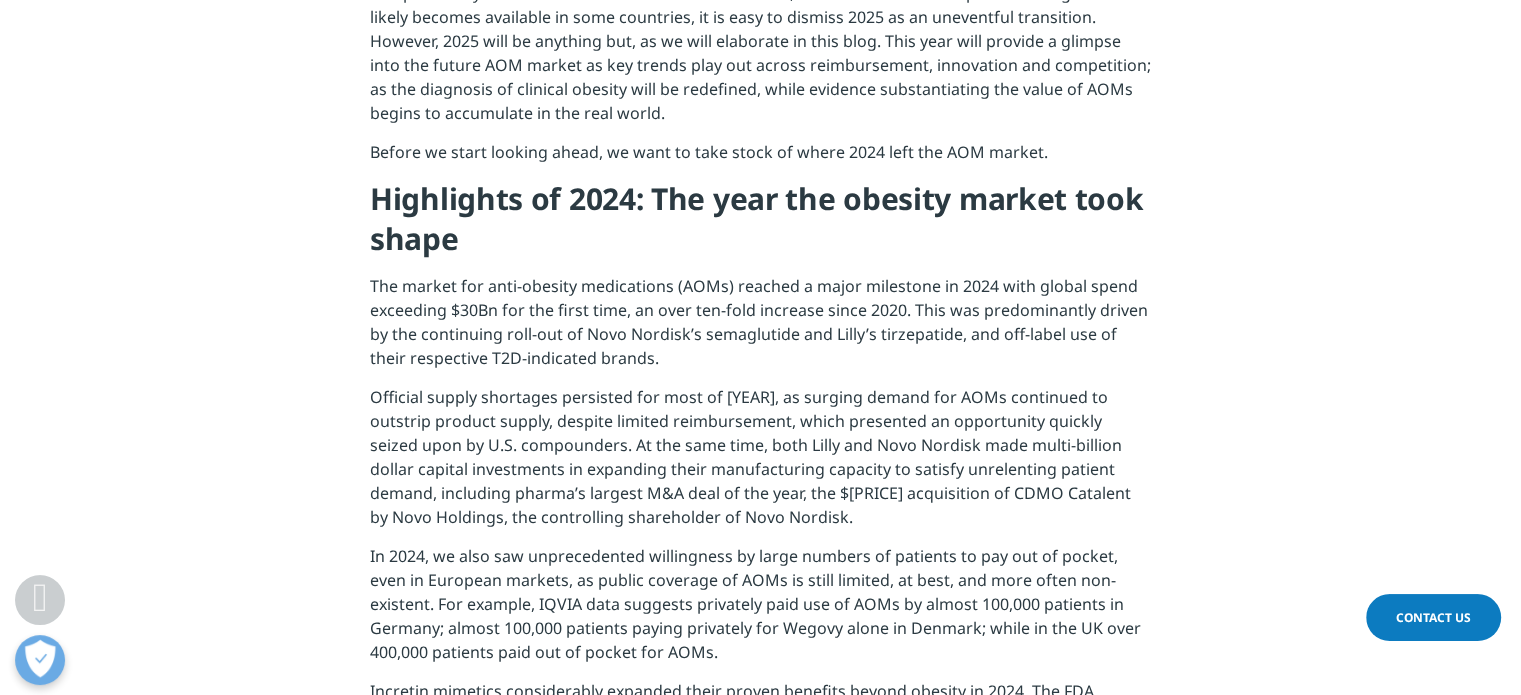 click on "Official supply shortages persisted for most of [YEAR], as surging demand for AOMs continued to outstrip product supply, despite limited reimbursement, which presented an opportunity quickly seized upon by U.S. compounders. At the same time, both Lilly and Novo Nordisk made multi-billion dollar capital investments in expanding their manufacturing capacity to satisfy unrelenting patient demand, including pharma’s largest M&A deal of the year, the $[PRICE] acquisition of CDMO Catalent by Novo Holdings, the controlling shareholder of Novo Nordisk." at bounding box center [760, 464] 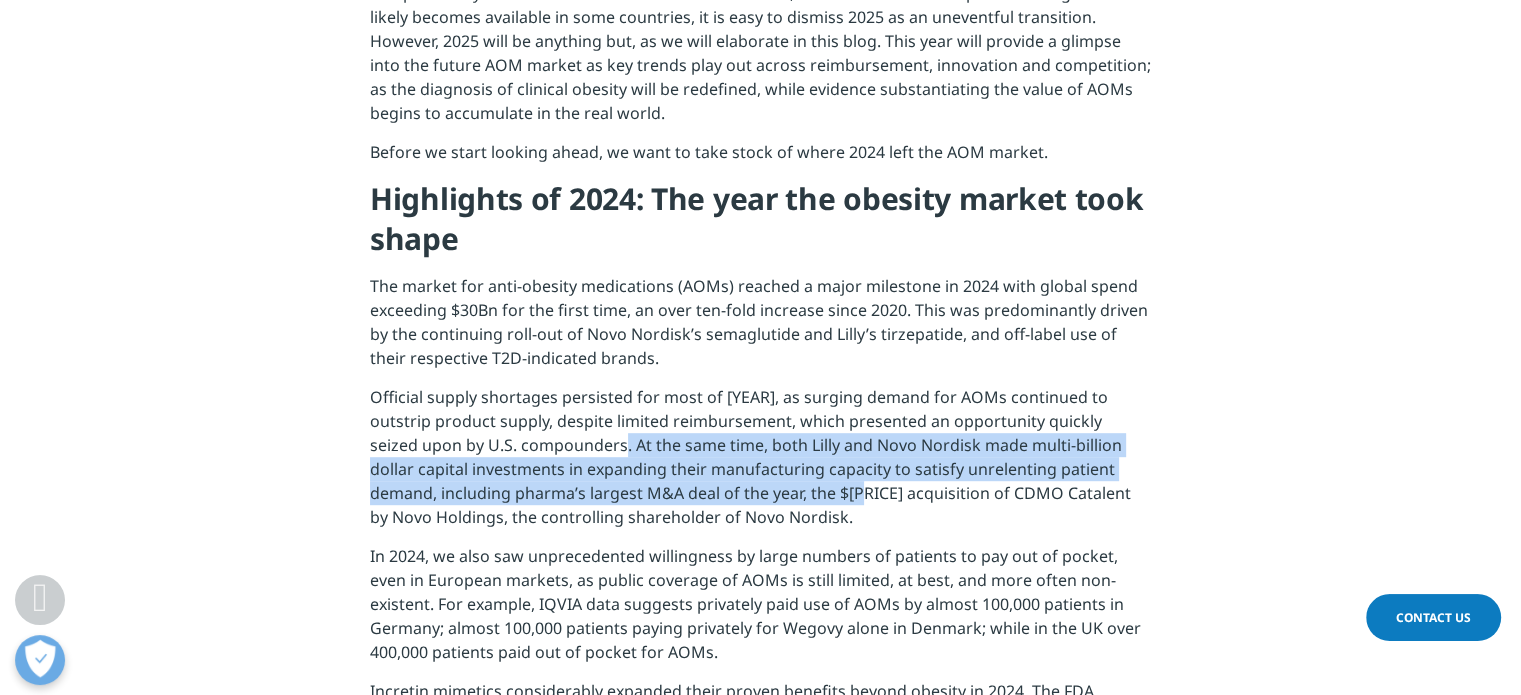 drag, startPoint x: 516, startPoint y: 443, endPoint x: 737, endPoint y: 491, distance: 226.1526 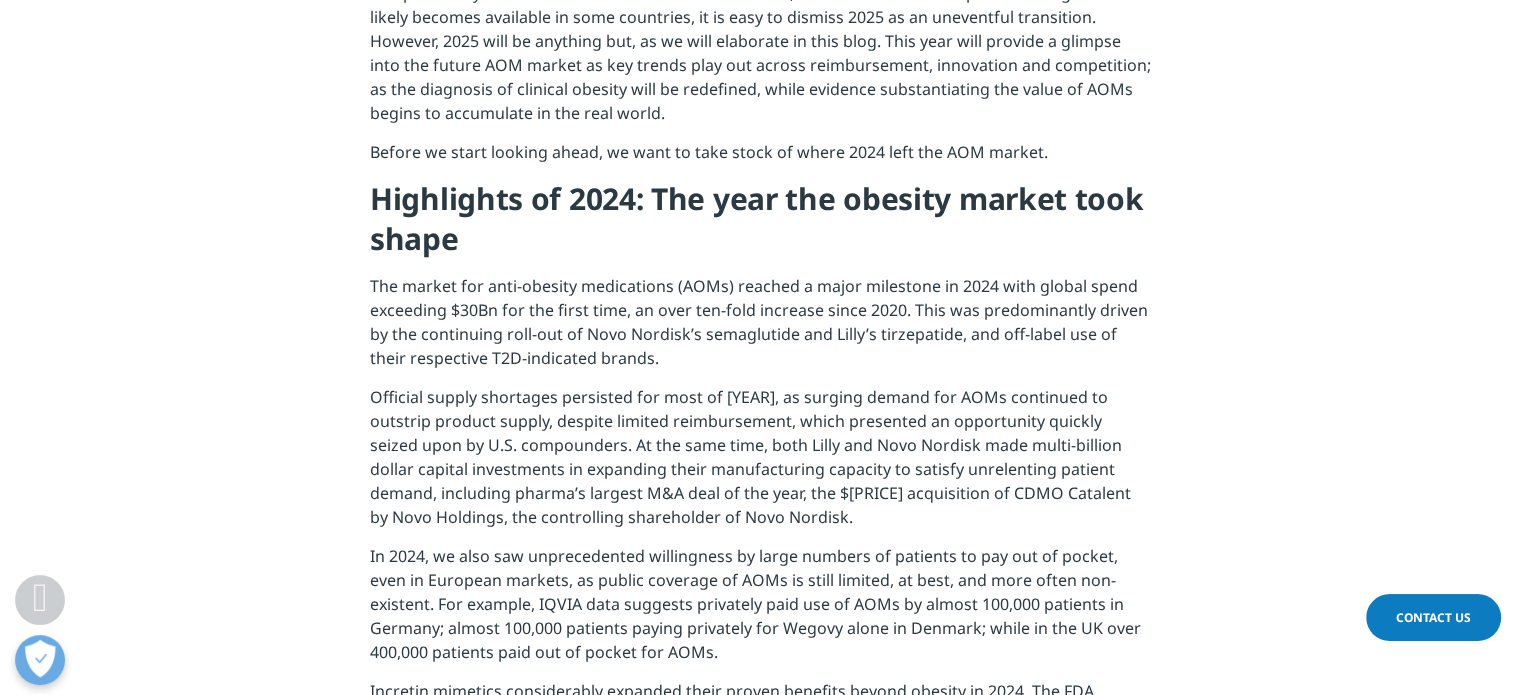 click on "Official supply shortages persisted for most of [YEAR], as surging demand for AOMs continued to outstrip product supply, despite limited reimbursement, which presented an opportunity quickly seized upon by U.S. compounders. At the same time, both Lilly and Novo Nordisk made multi-billion dollar capital investments in expanding their manufacturing capacity to satisfy unrelenting patient demand, including pharma’s largest M&A deal of the year, the $[PRICE] acquisition of CDMO Catalent by Novo Holdings, the controlling shareholder of Novo Nordisk." at bounding box center (760, 464) 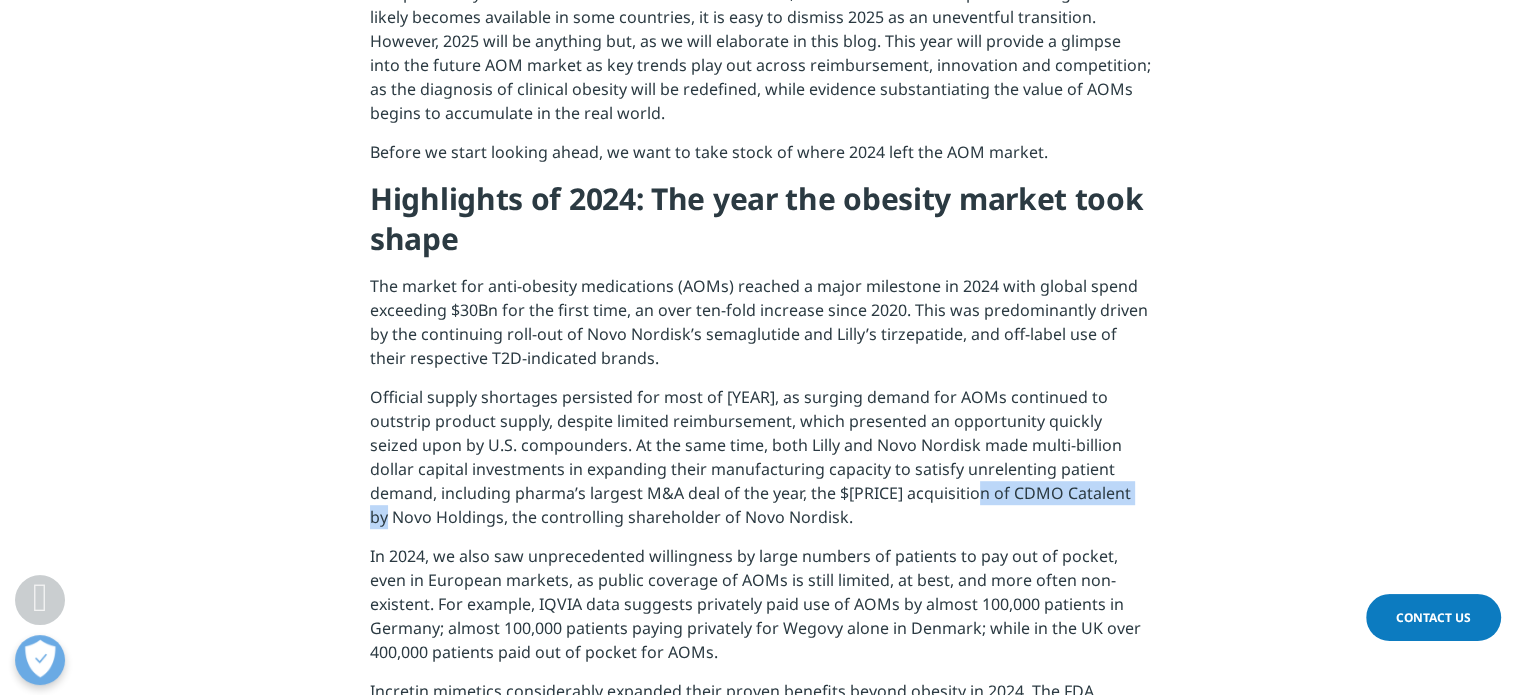 drag, startPoint x: 851, startPoint y: 494, endPoint x: 1032, endPoint y: 459, distance: 184.35292 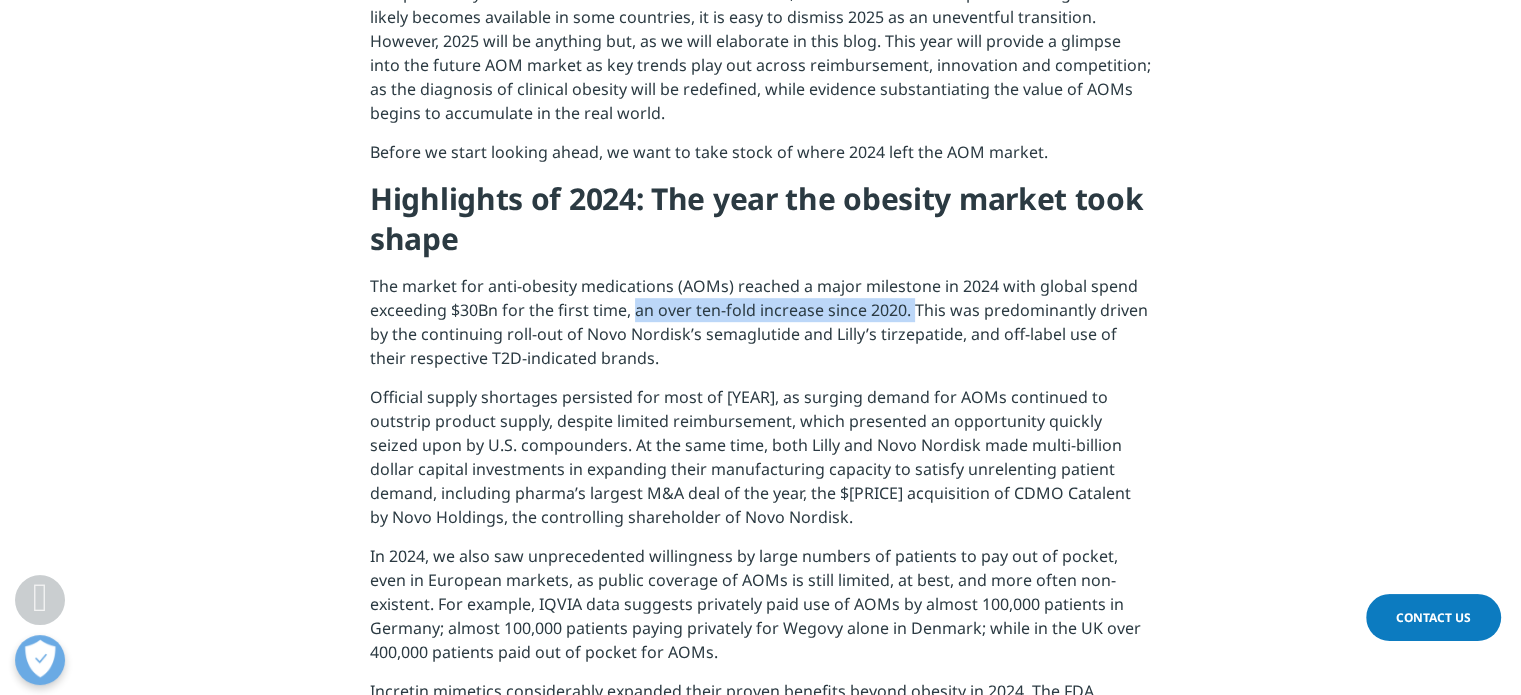 drag, startPoint x: 788, startPoint y: 299, endPoint x: 908, endPoint y: 307, distance: 120.26637 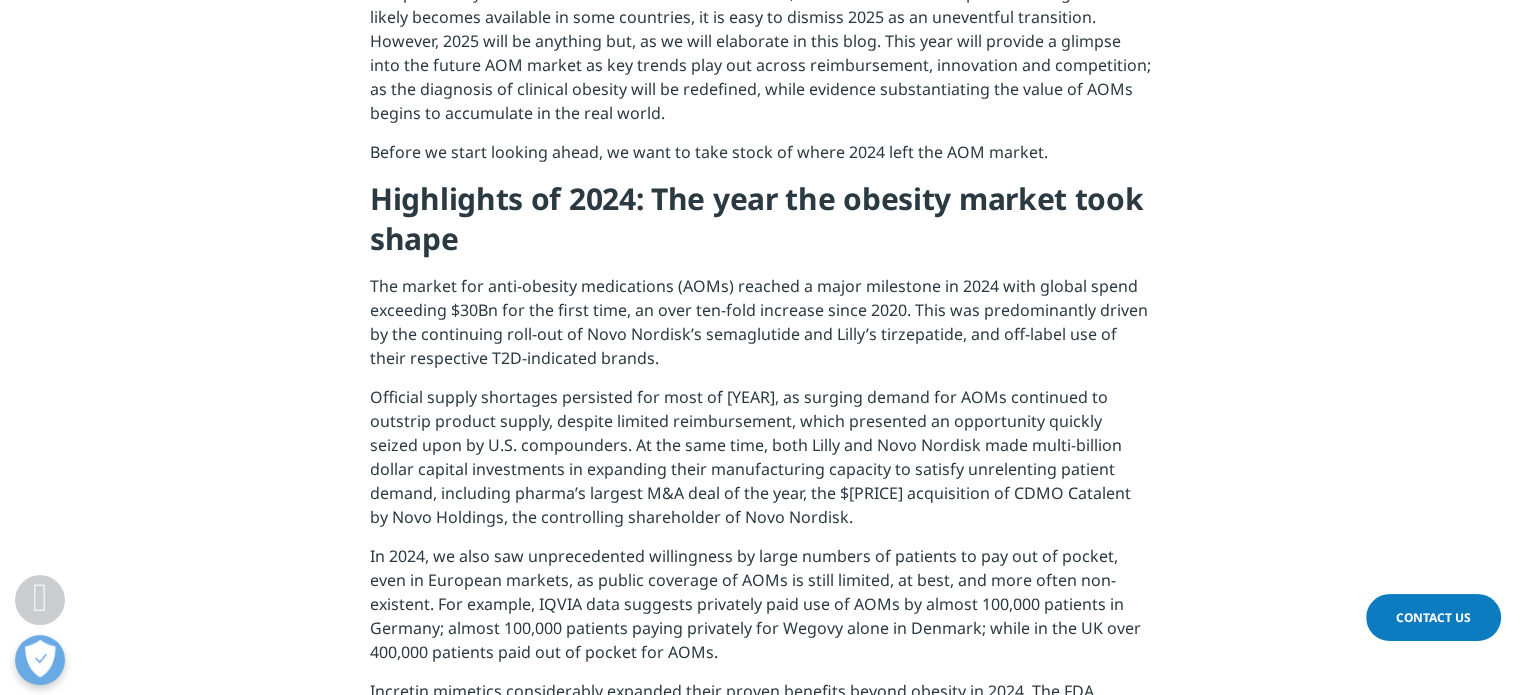 click on "Official supply shortages persisted for most of [YEAR], as surging demand for AOMs continued to outstrip product supply, despite limited reimbursement, which presented an opportunity quickly seized upon by U.S. compounders. At the same time, both Lilly and Novo Nordisk made multi-billion dollar capital investments in expanding their manufacturing capacity to satisfy unrelenting patient demand, including pharma’s largest M&A deal of the year, the $[PRICE] acquisition of CDMO Catalent by Novo Holdings, the controlling shareholder of Novo Nordisk." at bounding box center (760, 464) 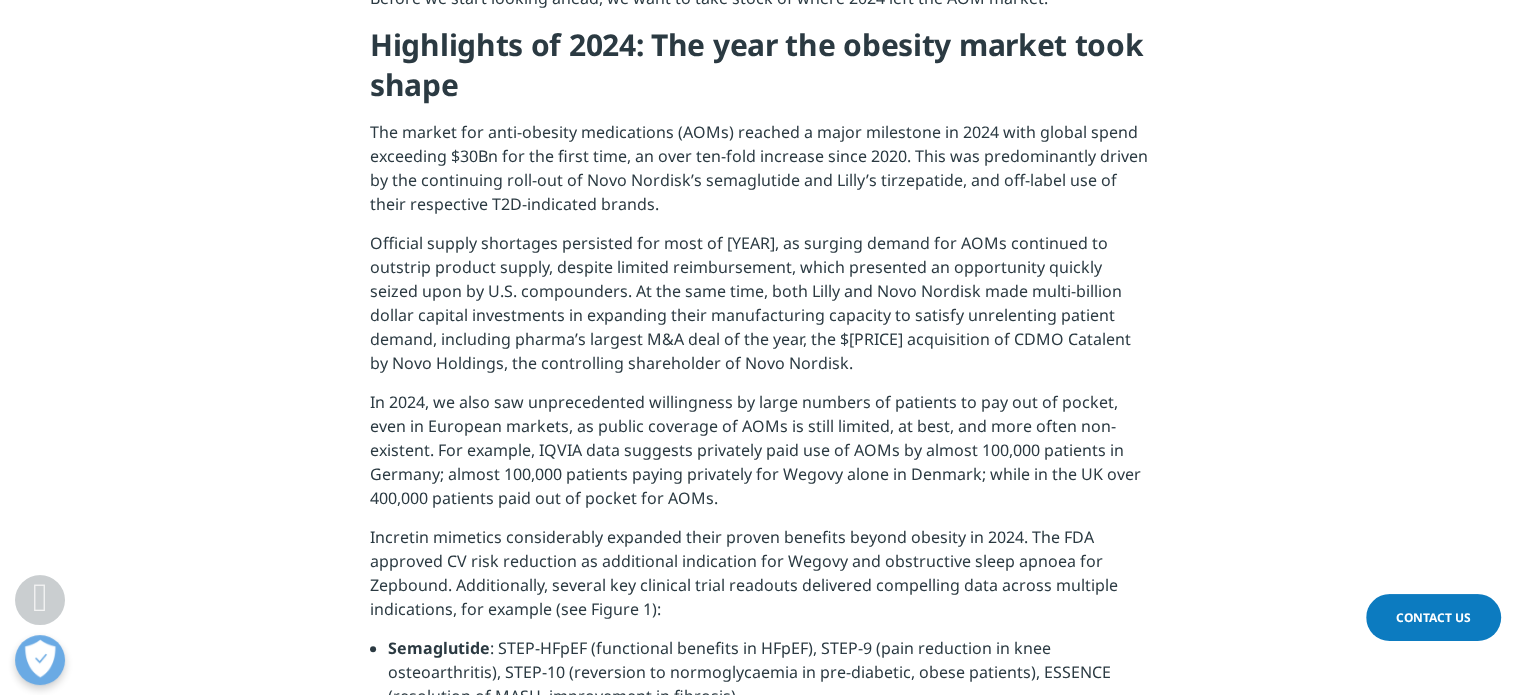 scroll, scrollTop: 1200, scrollLeft: 0, axis: vertical 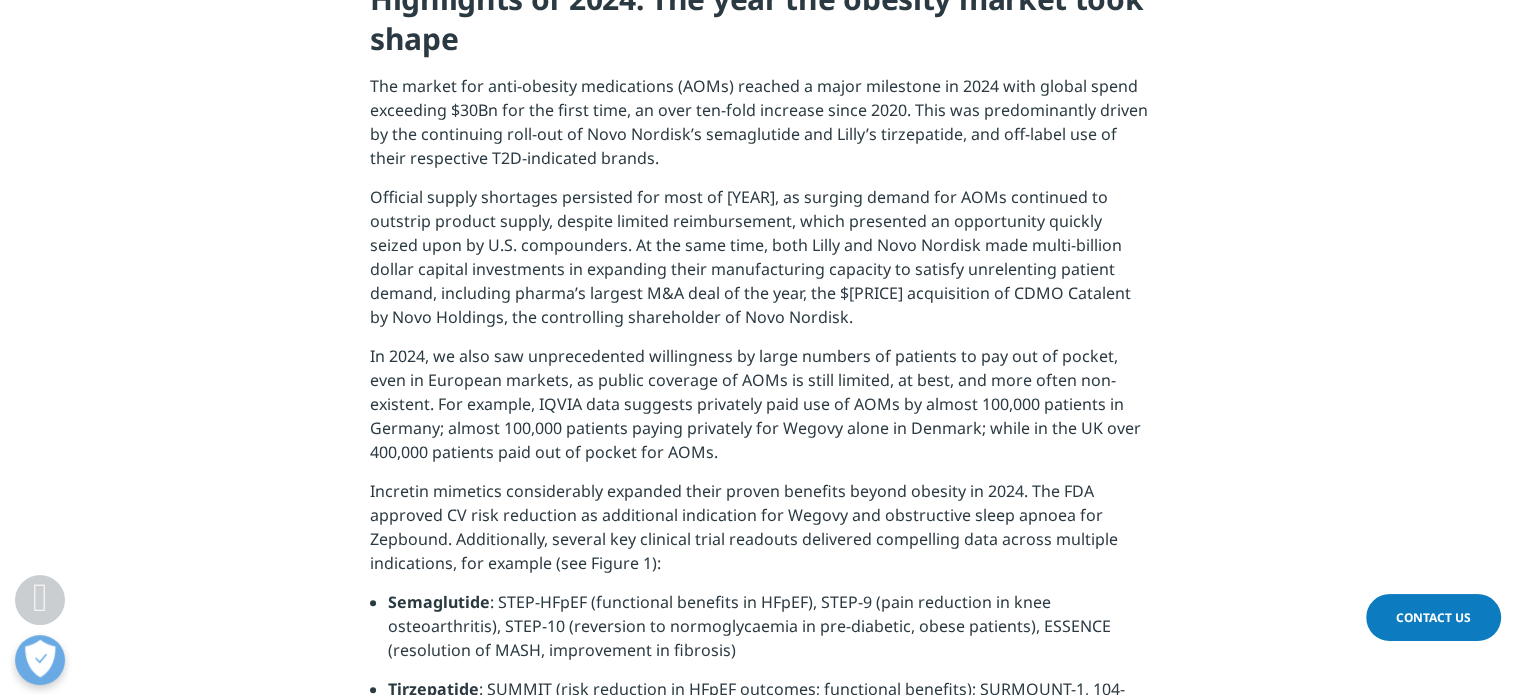 click on "In 2024, we also saw unprecedented willingness by large numbers of patients to pay out of pocket, even in European markets, as public coverage of AOMs is still limited, at best, and more often non-existent. For example, IQVIA data suggests privately paid use of AOMs by almost 100,000 patients in Germany; almost 100,000 patients paying privately for Wegovy alone in Denmark; while in the UK over 400,000 patients paid out of pocket for AOMs." at bounding box center [760, 411] 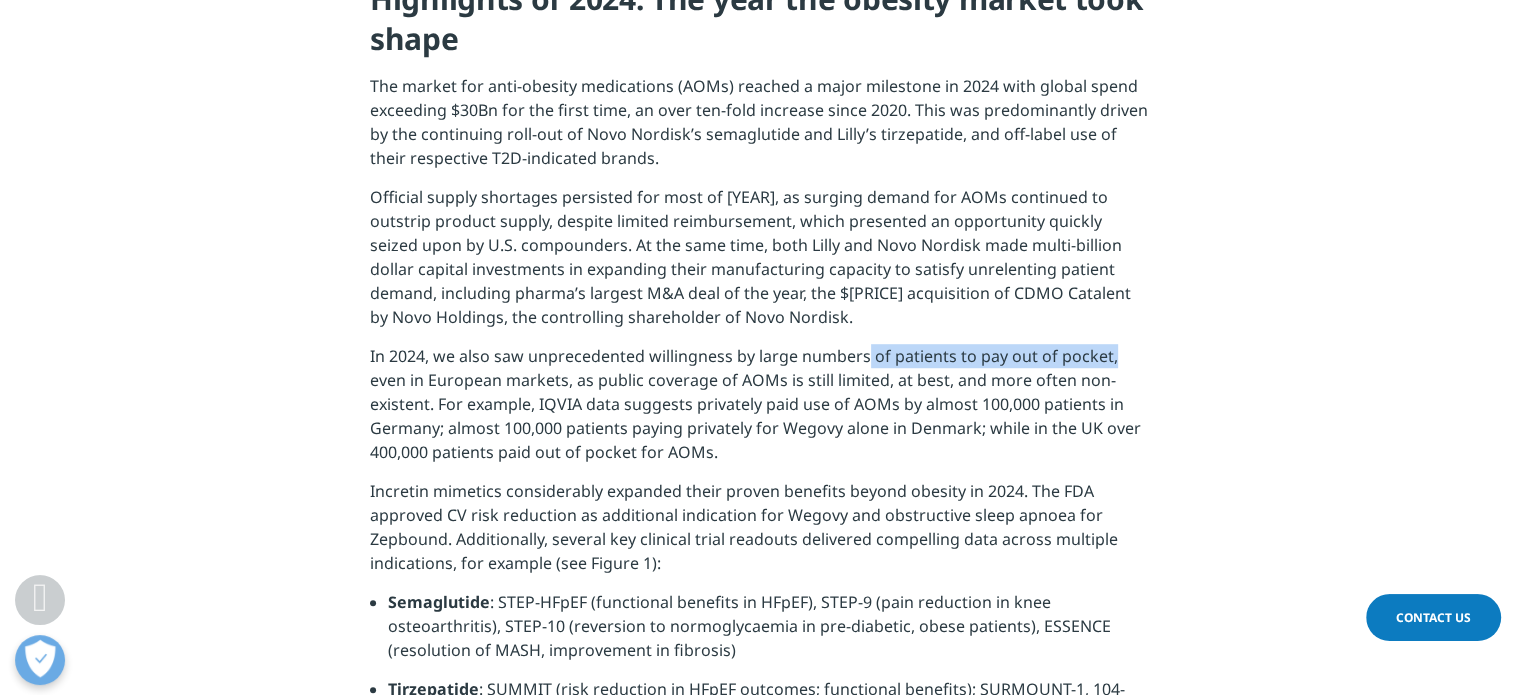 drag, startPoint x: 876, startPoint y: 355, endPoint x: 1108, endPoint y: 363, distance: 232.1379 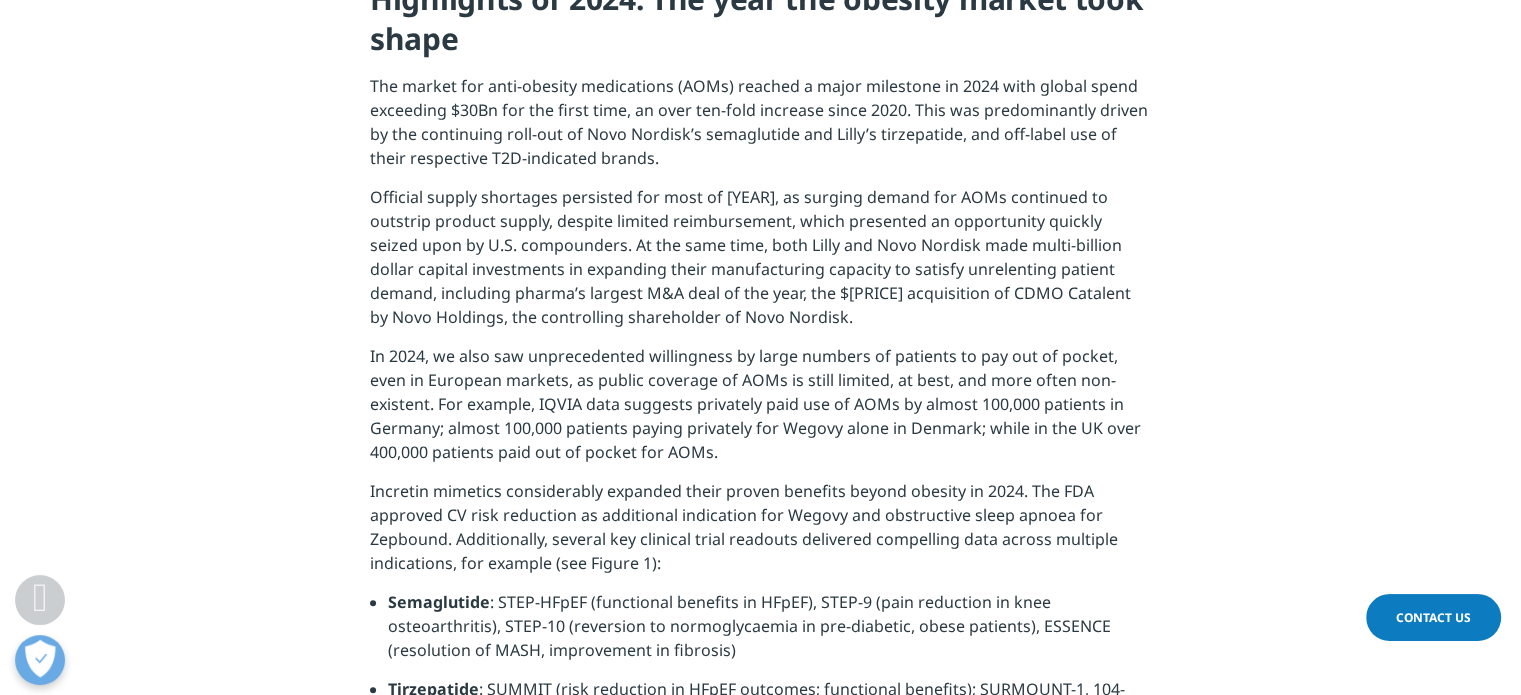 click on "In 2024, we also saw unprecedented willingness by large numbers of patients to pay out of pocket, even in European markets, as public coverage of AOMs is still limited, at best, and more often non-existent. For example, IQVIA data suggests privately paid use of AOMs by almost 100,000 patients in Germany; almost 100,000 patients paying privately for Wegovy alone in Denmark; while in the UK over 400,000 patients paid out of pocket for AOMs." at bounding box center [760, 411] 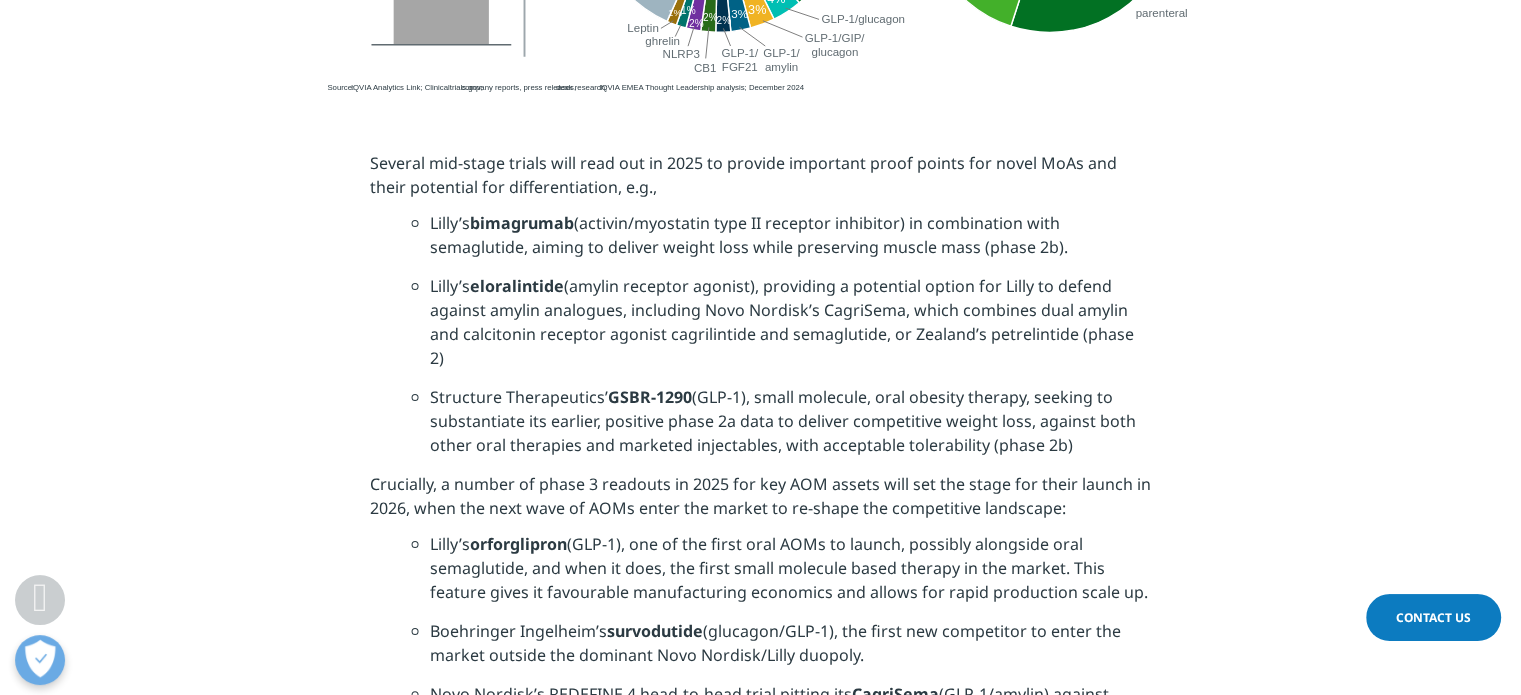 scroll, scrollTop: 4100, scrollLeft: 0, axis: vertical 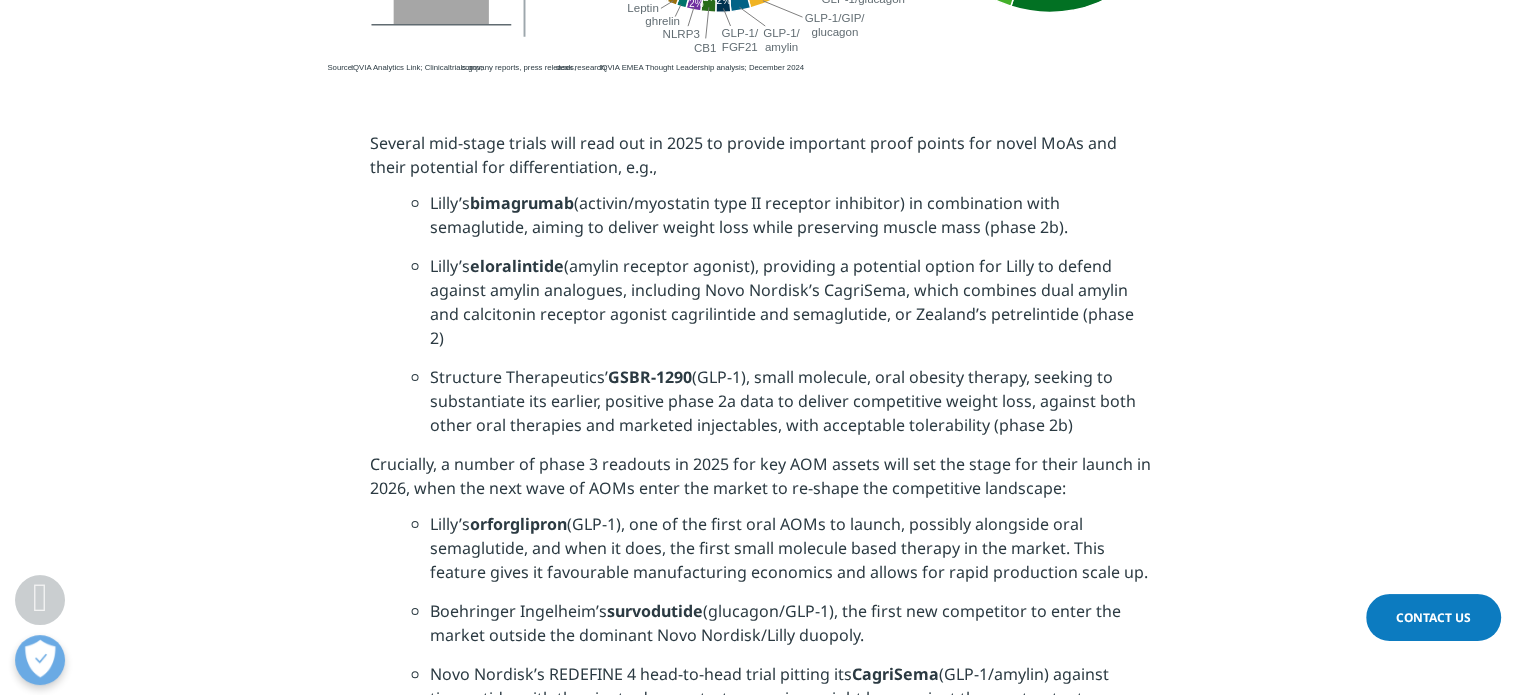 click on "Crucially, a number of phase 3 readouts in 2025 for key AOM assets will set the stage for their launch in 2026, when the next wave of AOMs enter the market to re-shape the competitive landscape:" at bounding box center [760, 482] 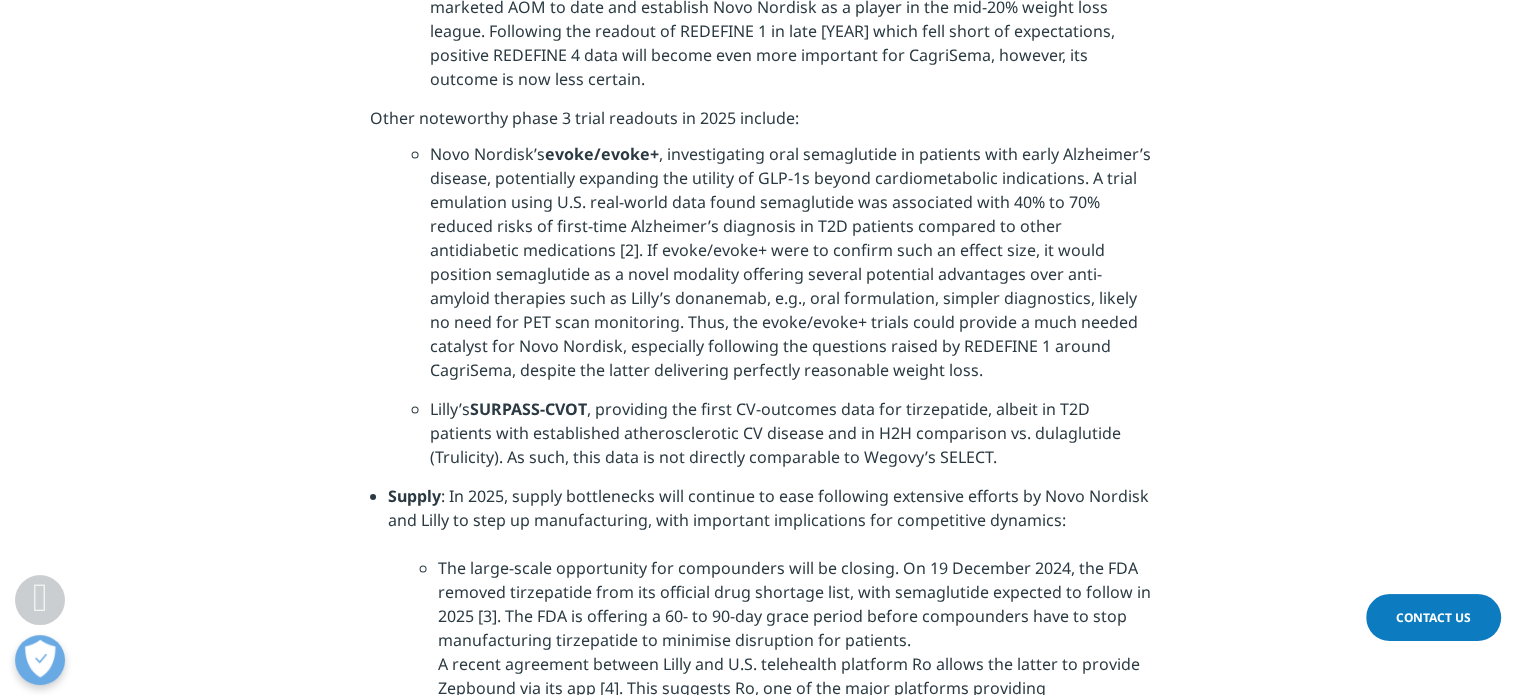 scroll, scrollTop: 5000, scrollLeft: 0, axis: vertical 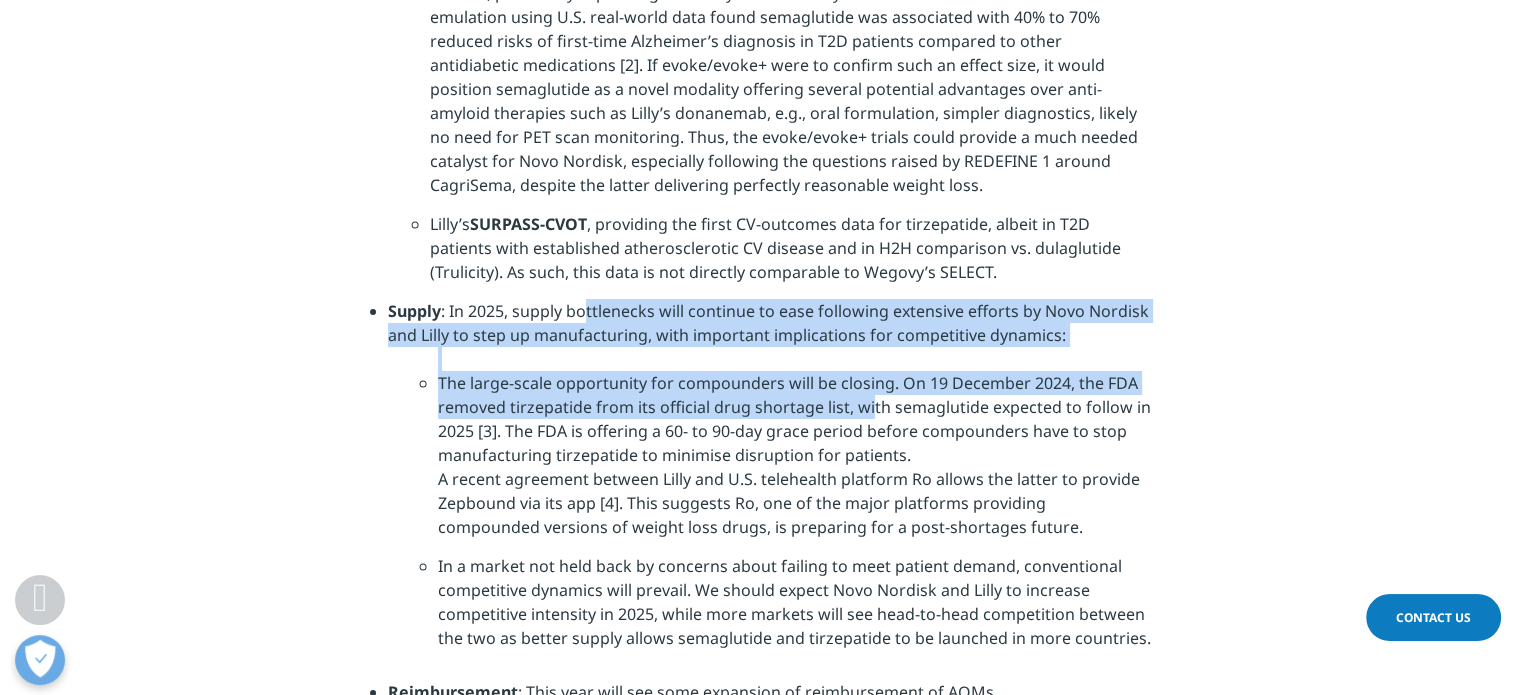 drag, startPoint x: 589, startPoint y: 277, endPoint x: 869, endPoint y: 382, distance: 299.04013 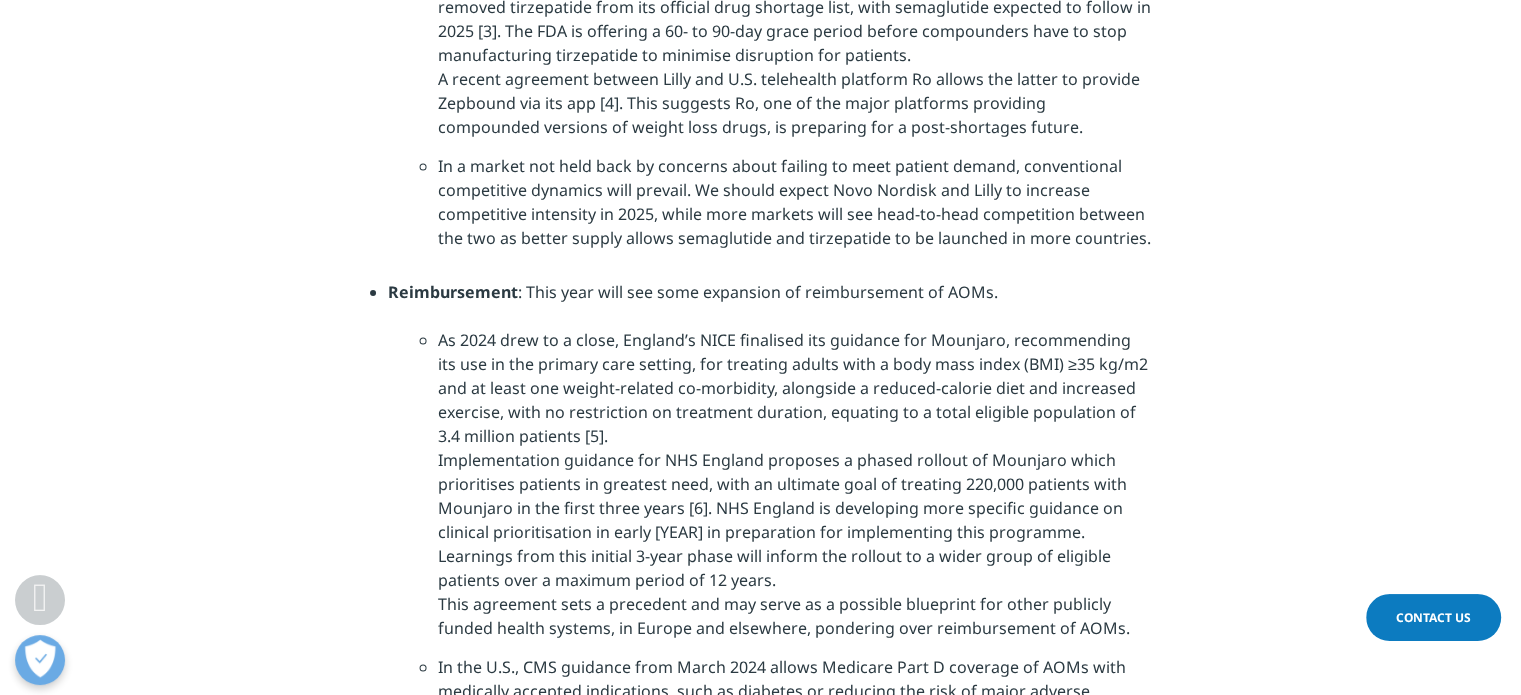 click on "As 2024 drew to a close, England’s NICE finalised its guidance for Mounjaro, recommending its use in the primary care setting, for treating adults with a body mass index (BMI) ≥35 kg/m2 and at least one weight-related co-morbidity, alongside a reduced-calorie diet and increased exercise, with no restriction on treatment duration, equating to a total eligible population of 3.4 million patients [5].
Implementation guidance for NHS England proposes a phased rollout of Mounjaro which prioritises patients in greatest need, with an ultimate goal of treating 220,000 patients with Mounjaro in the first three years [6]. NHS England is developing more specific guidance on clinical prioritisation in early 2025 in preparation for implementing this programme. Learnings from this initial 3-year phase will inform the rollout to a wider group of eligible patients over a maximum period of 12 years." at bounding box center [794, 491] 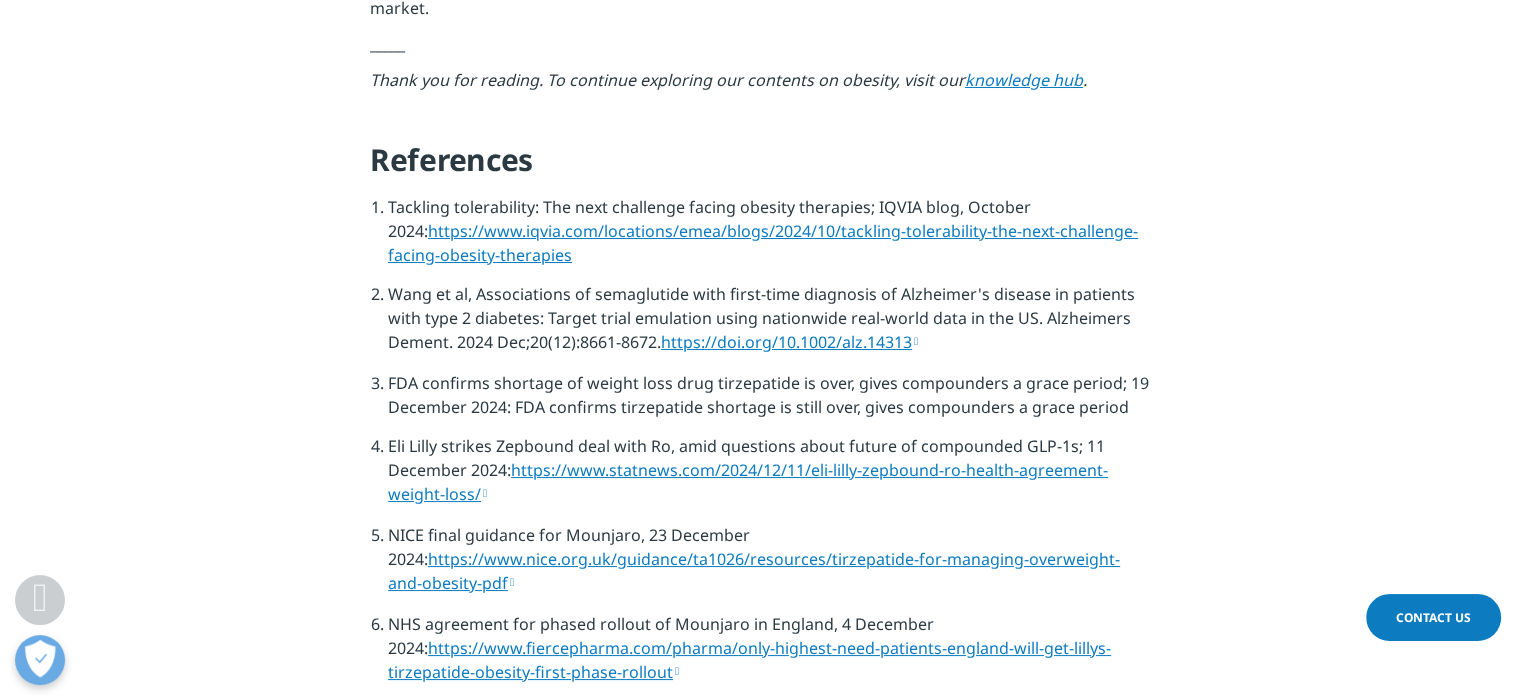 scroll, scrollTop: 8000, scrollLeft: 0, axis: vertical 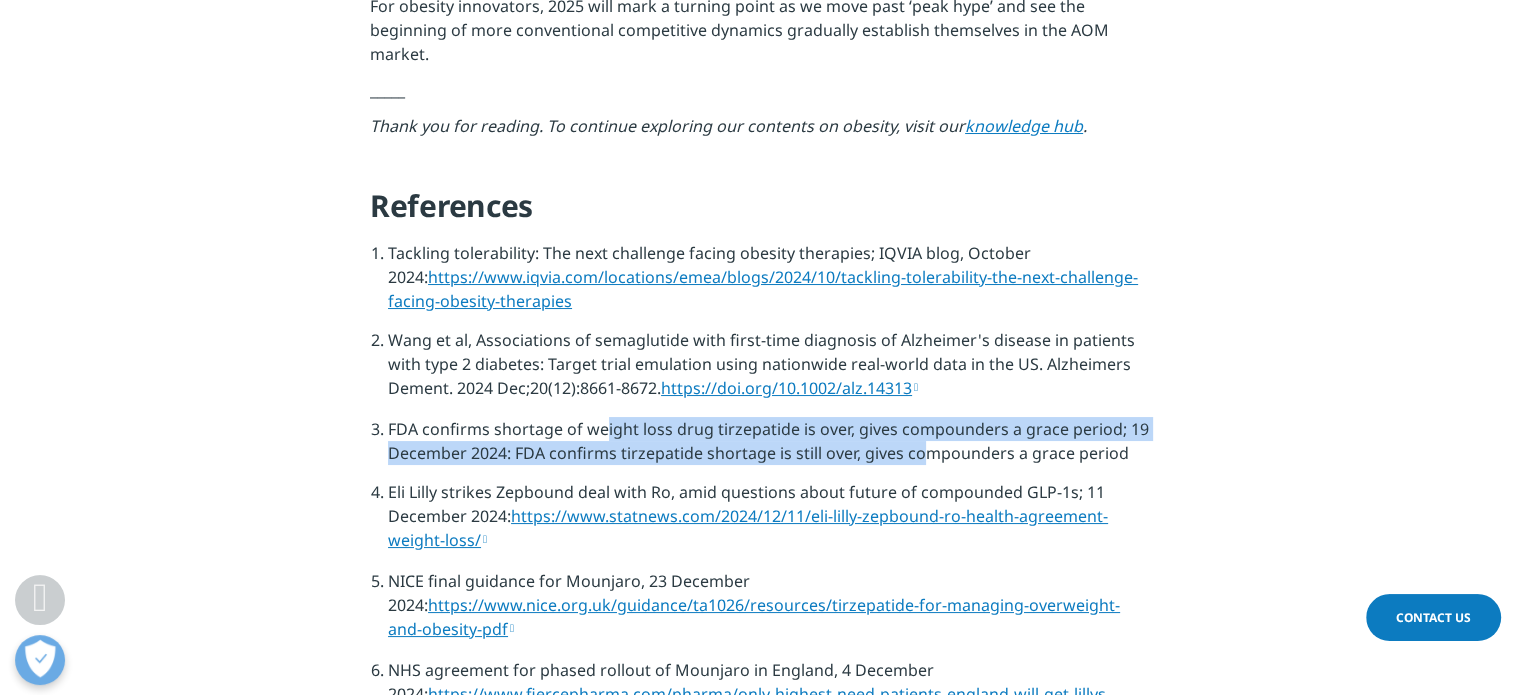 drag, startPoint x: 600, startPoint y: 354, endPoint x: 920, endPoint y: 370, distance: 320.39975 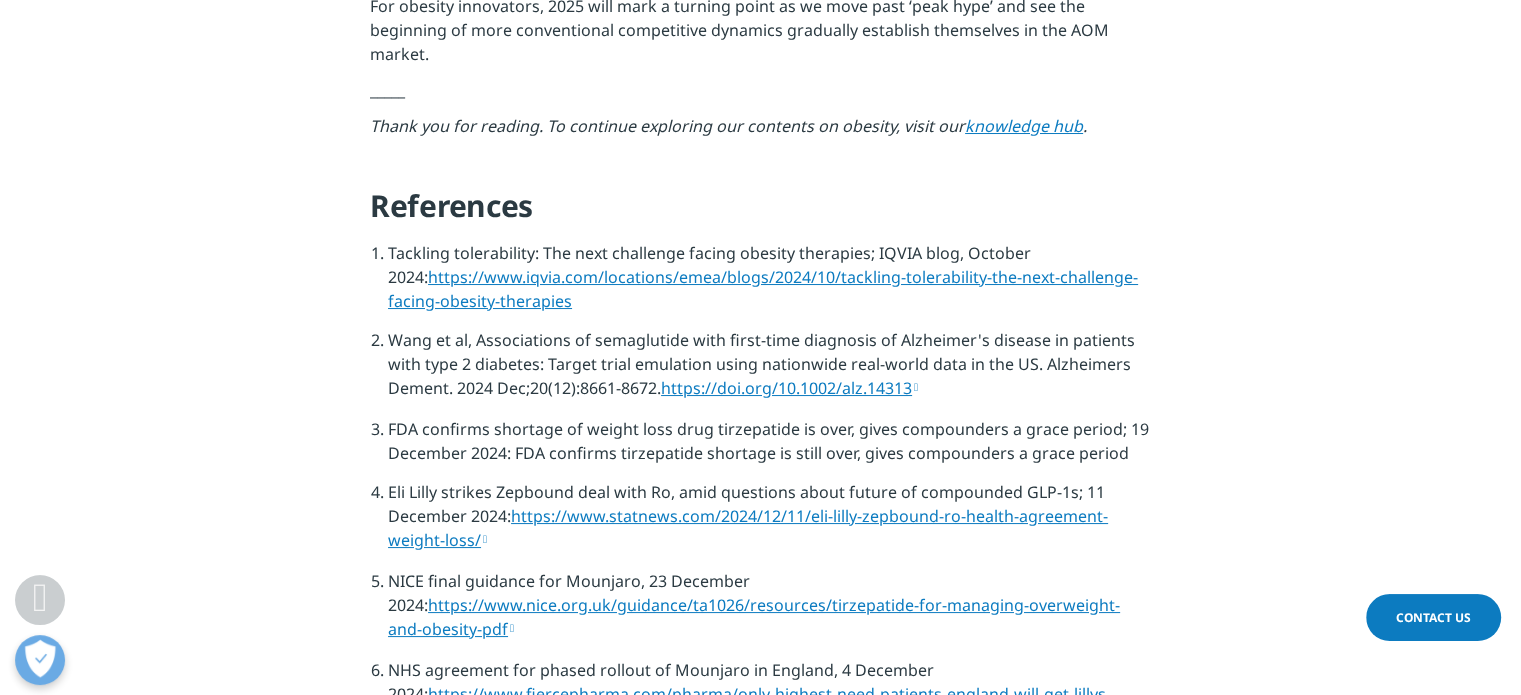 scroll, scrollTop: 8100, scrollLeft: 0, axis: vertical 